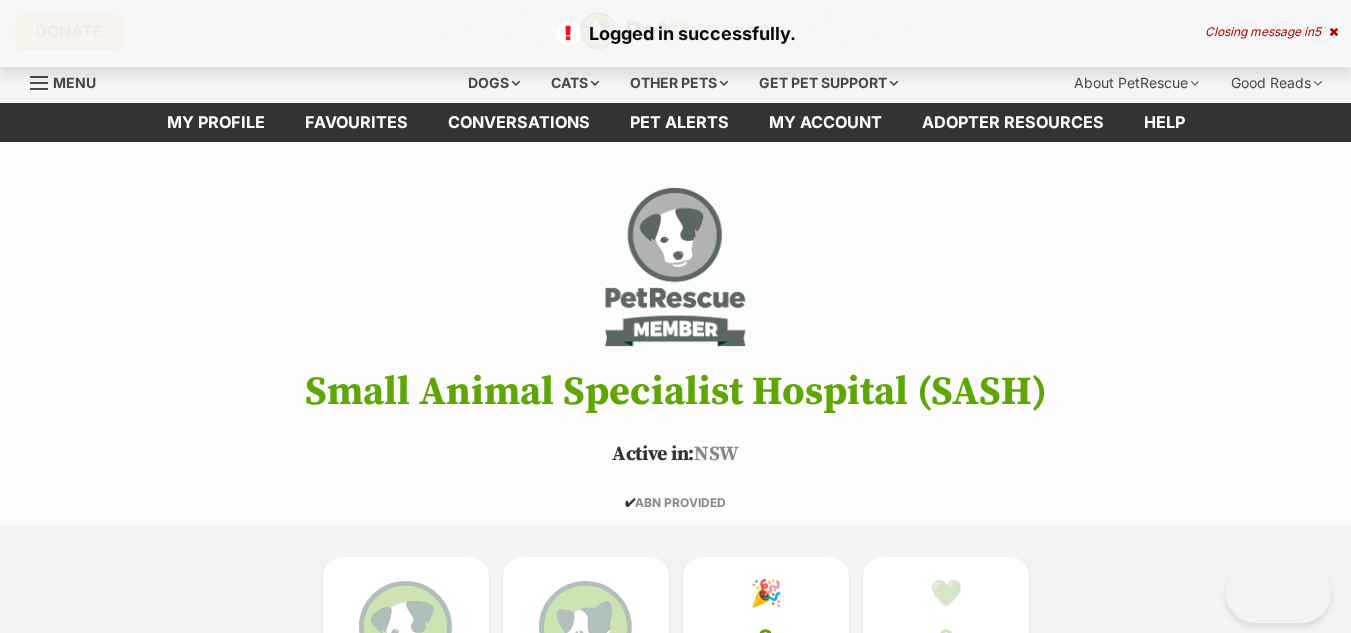 scroll, scrollTop: 0, scrollLeft: 0, axis: both 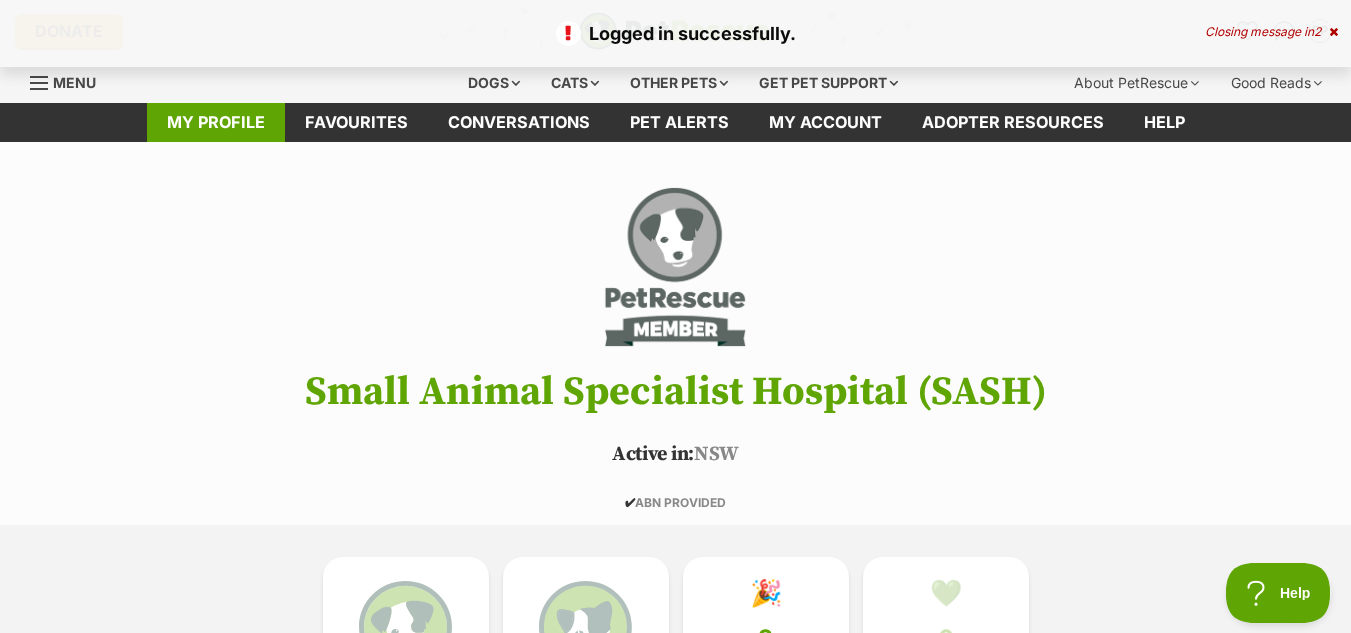 click on "My profile" at bounding box center (216, 122) 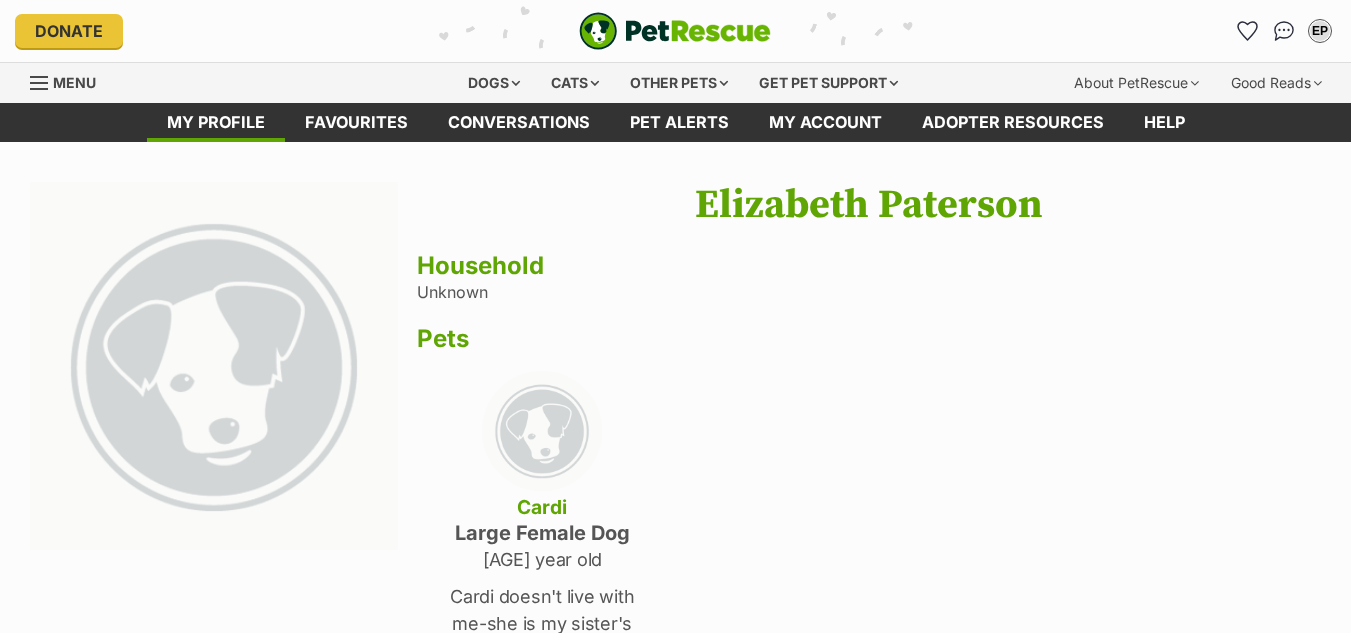 scroll, scrollTop: 0, scrollLeft: 0, axis: both 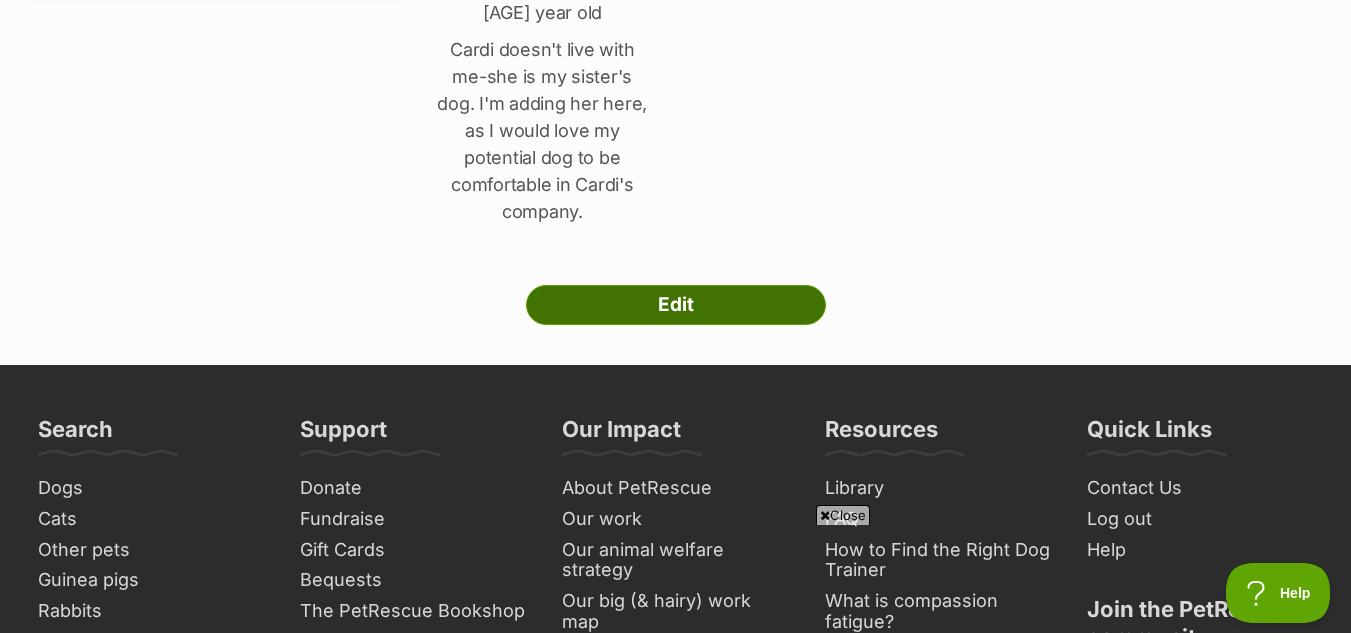 click on "Edit" at bounding box center [676, 305] 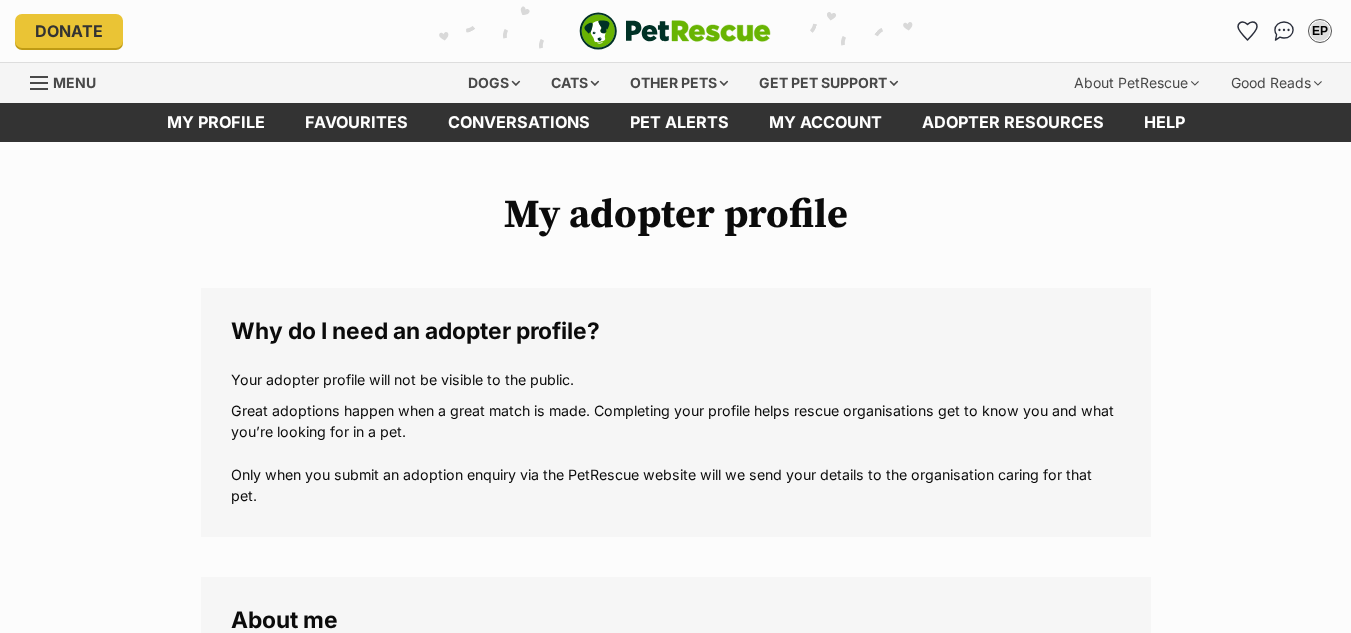 scroll, scrollTop: 0, scrollLeft: 0, axis: both 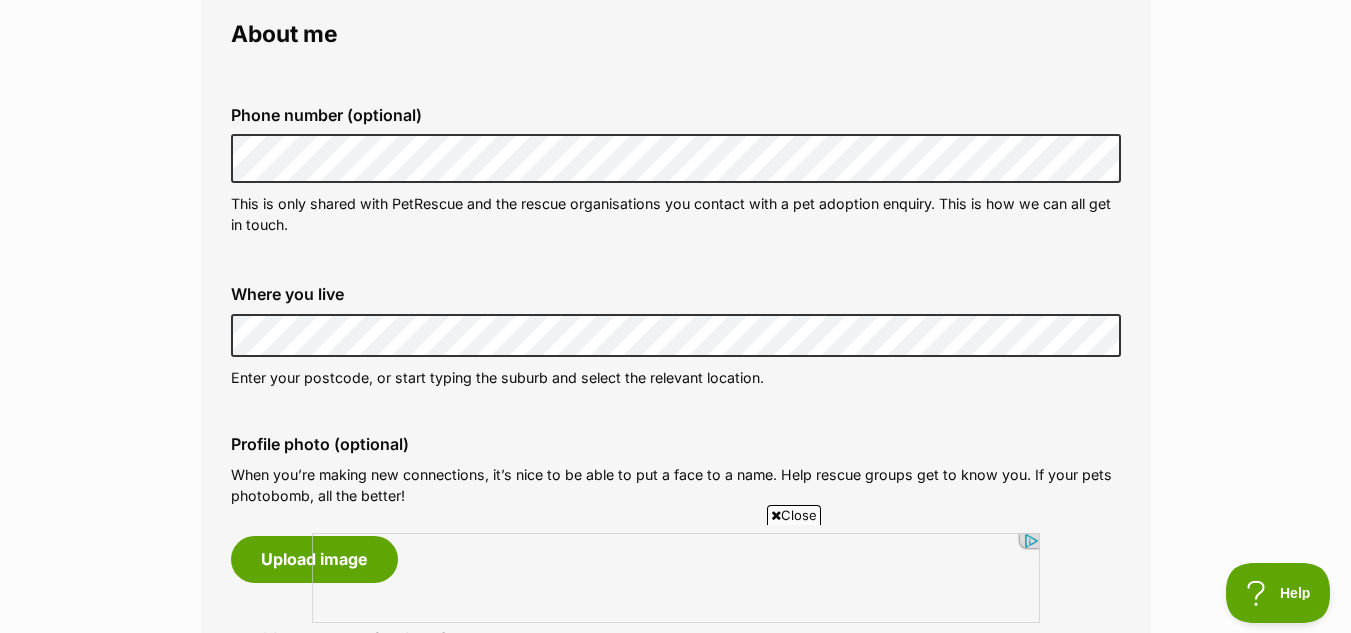 click on "Close" at bounding box center (794, 515) 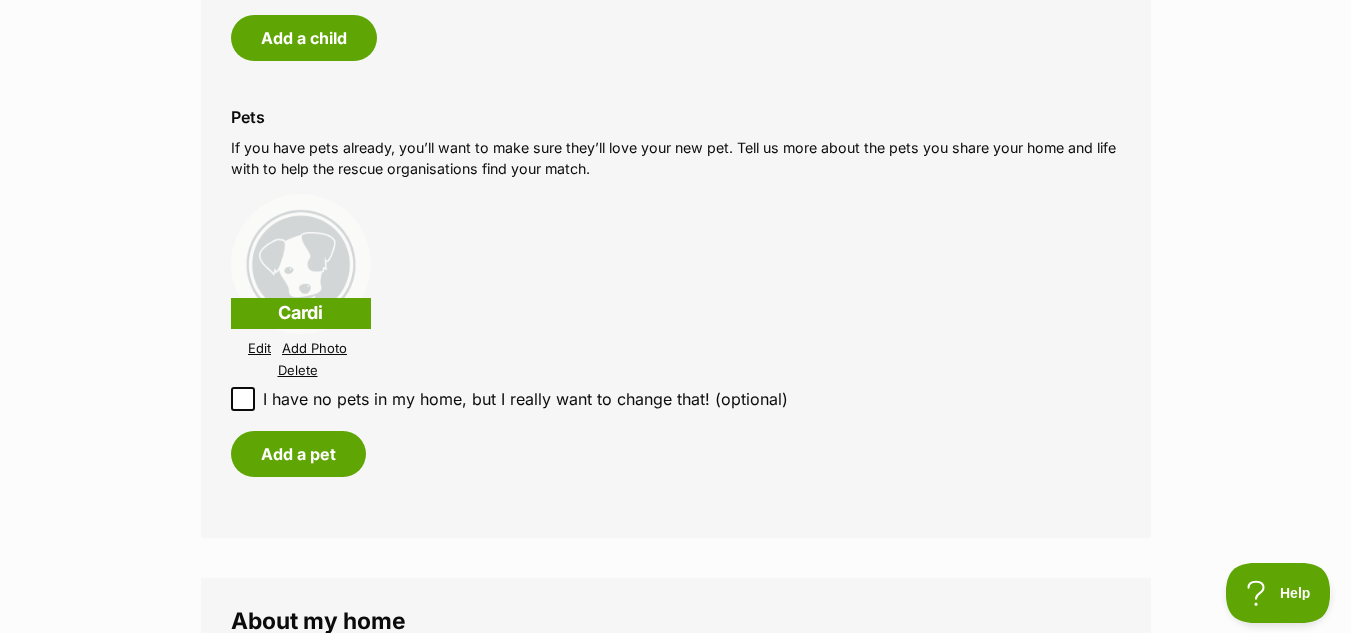 scroll, scrollTop: 1884, scrollLeft: 0, axis: vertical 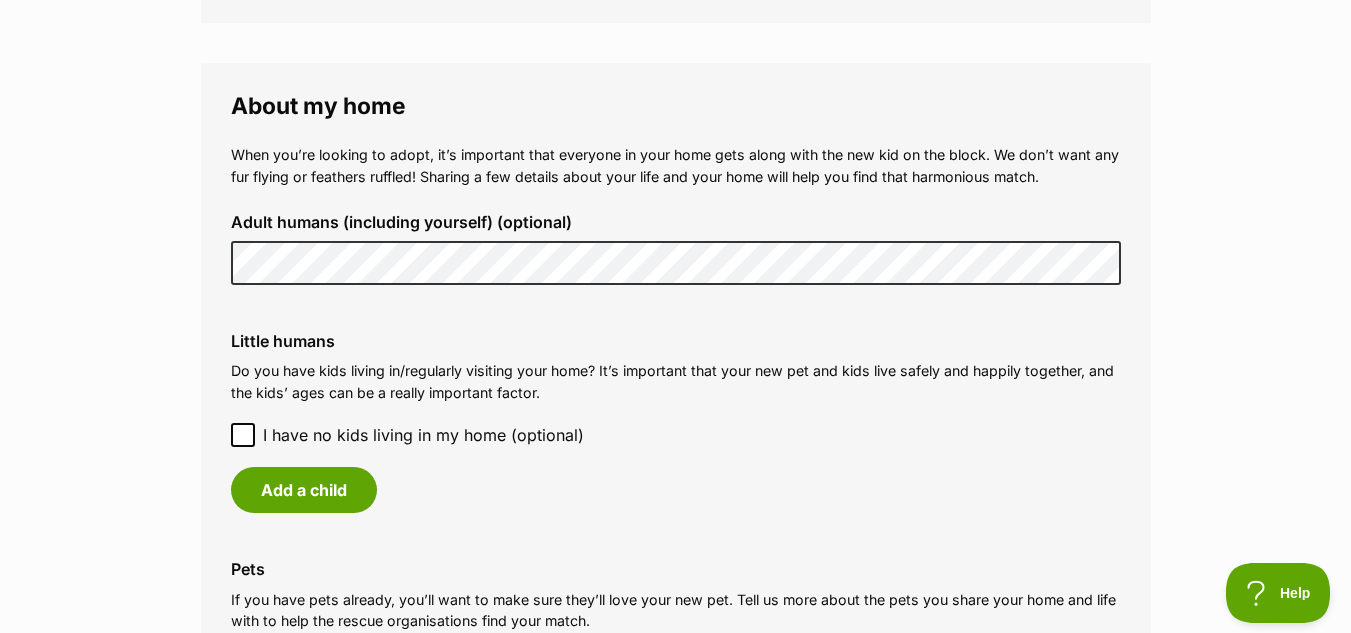 click 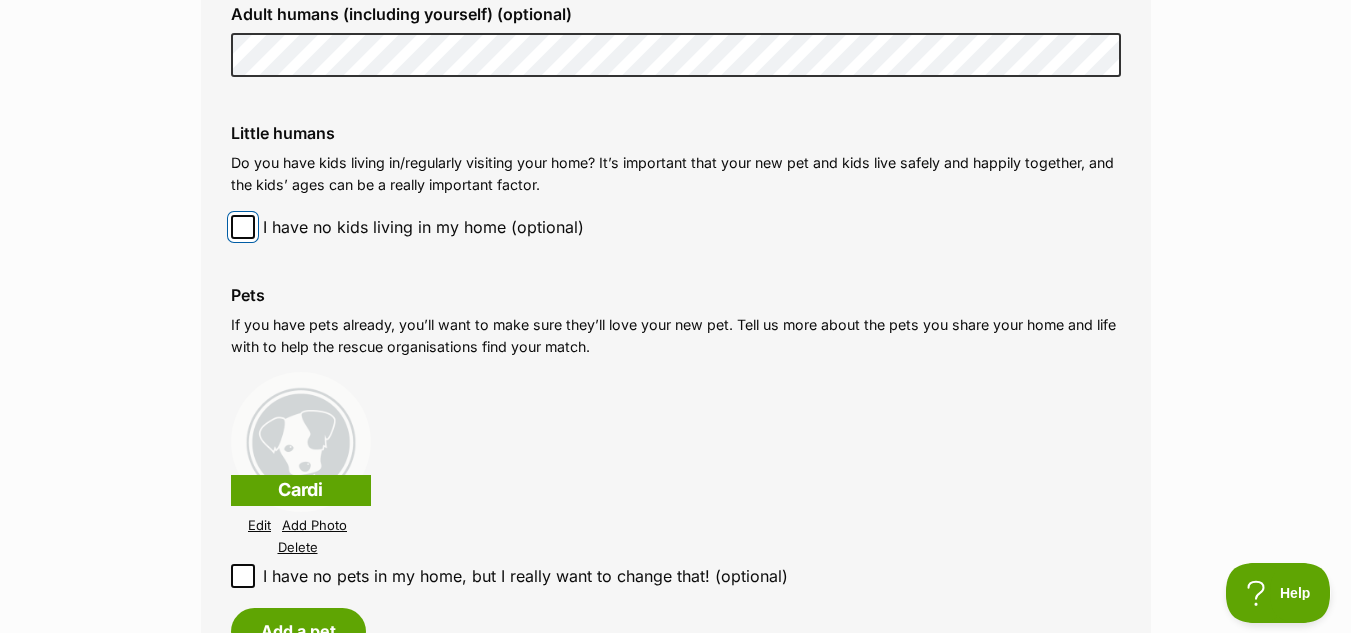scroll, scrollTop: 1751, scrollLeft: 0, axis: vertical 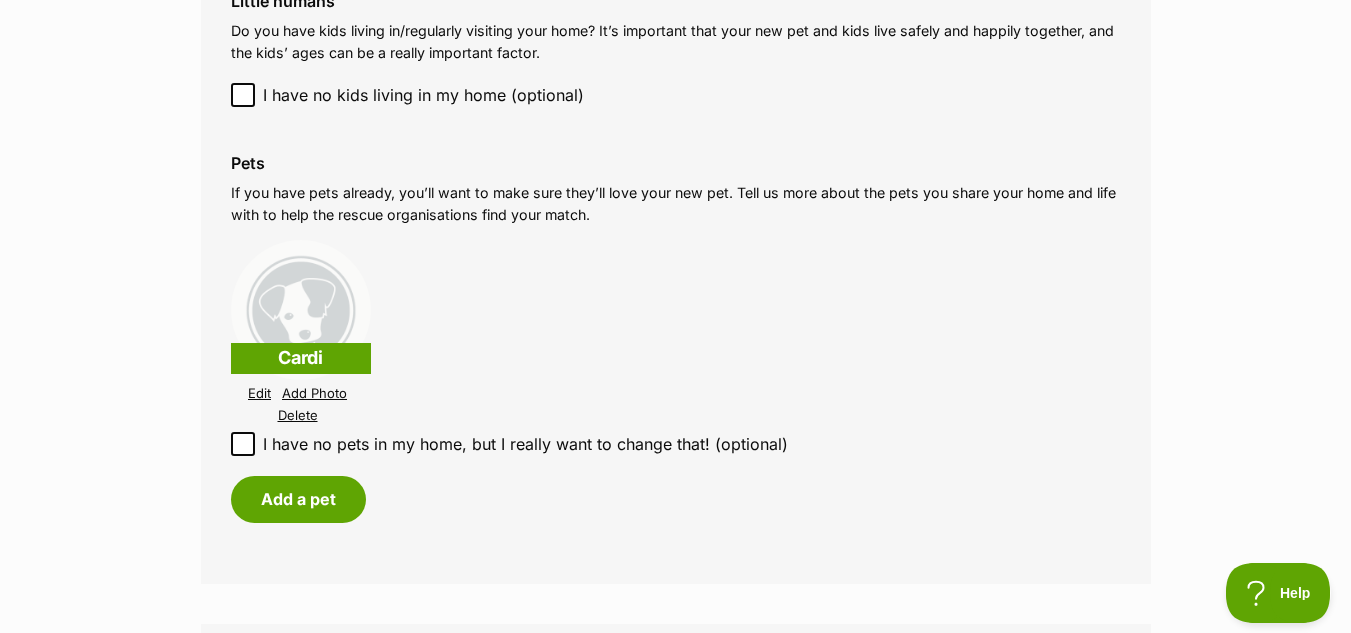 click on "Edit" at bounding box center (259, 393) 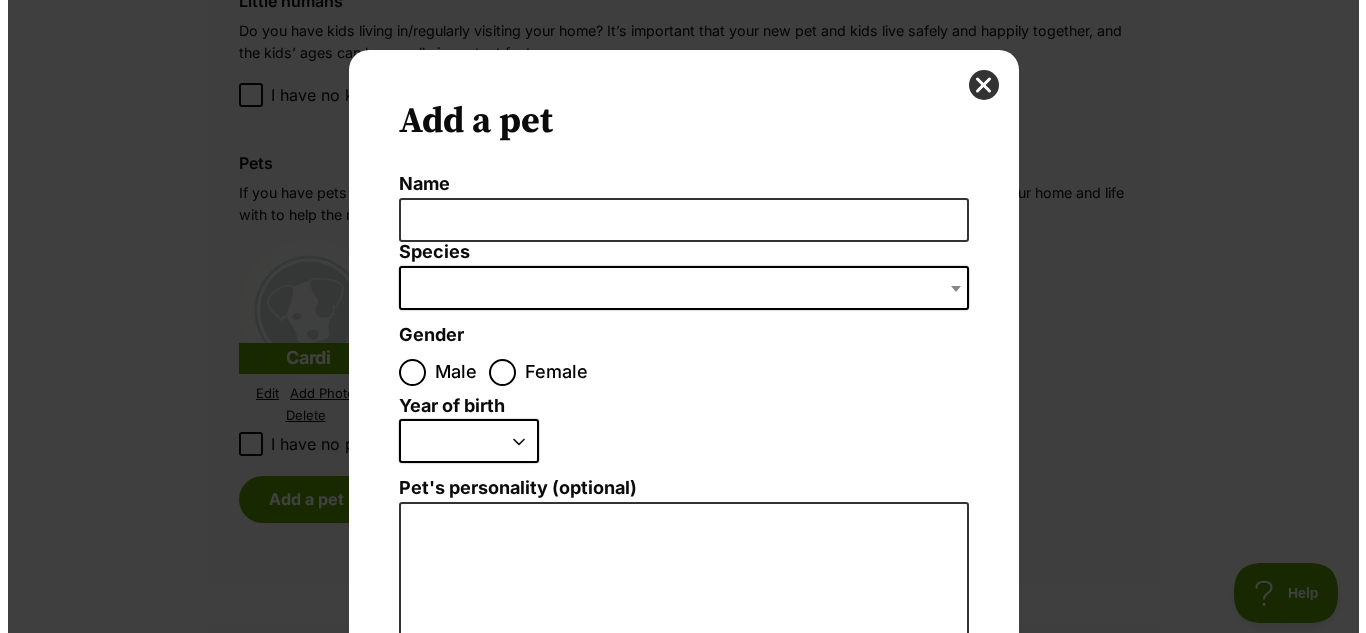 scroll, scrollTop: 0, scrollLeft: 0, axis: both 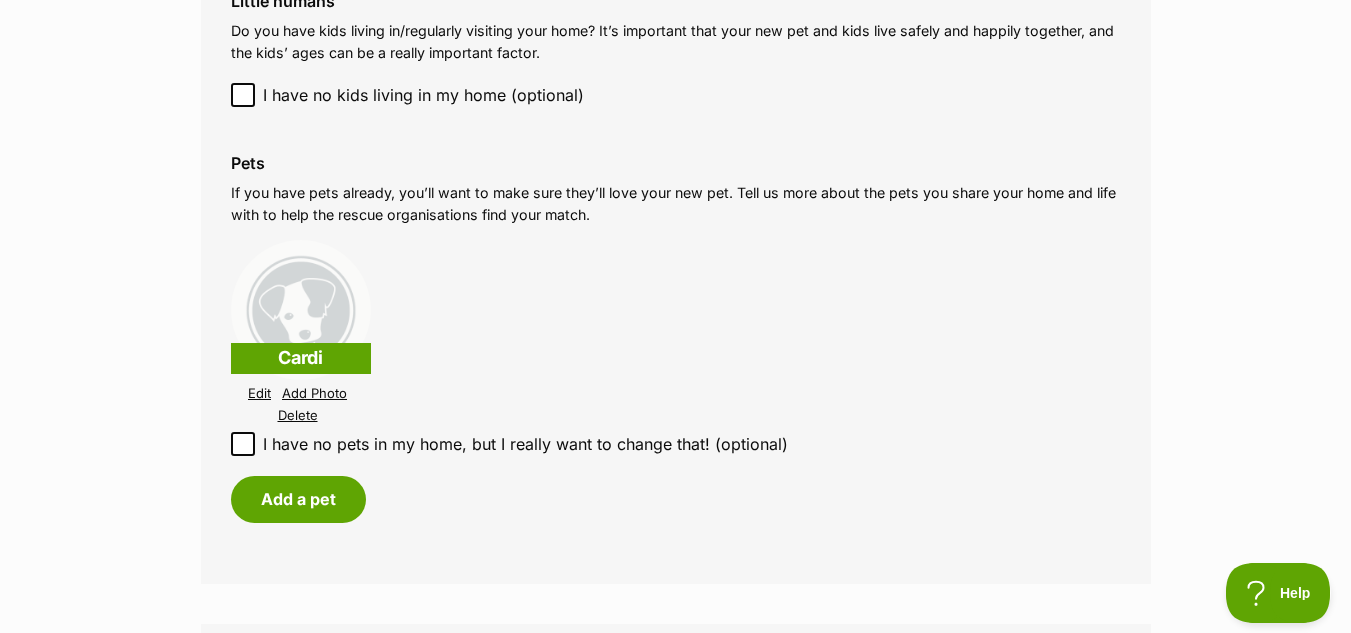 click on "Cardi" at bounding box center (301, 358) 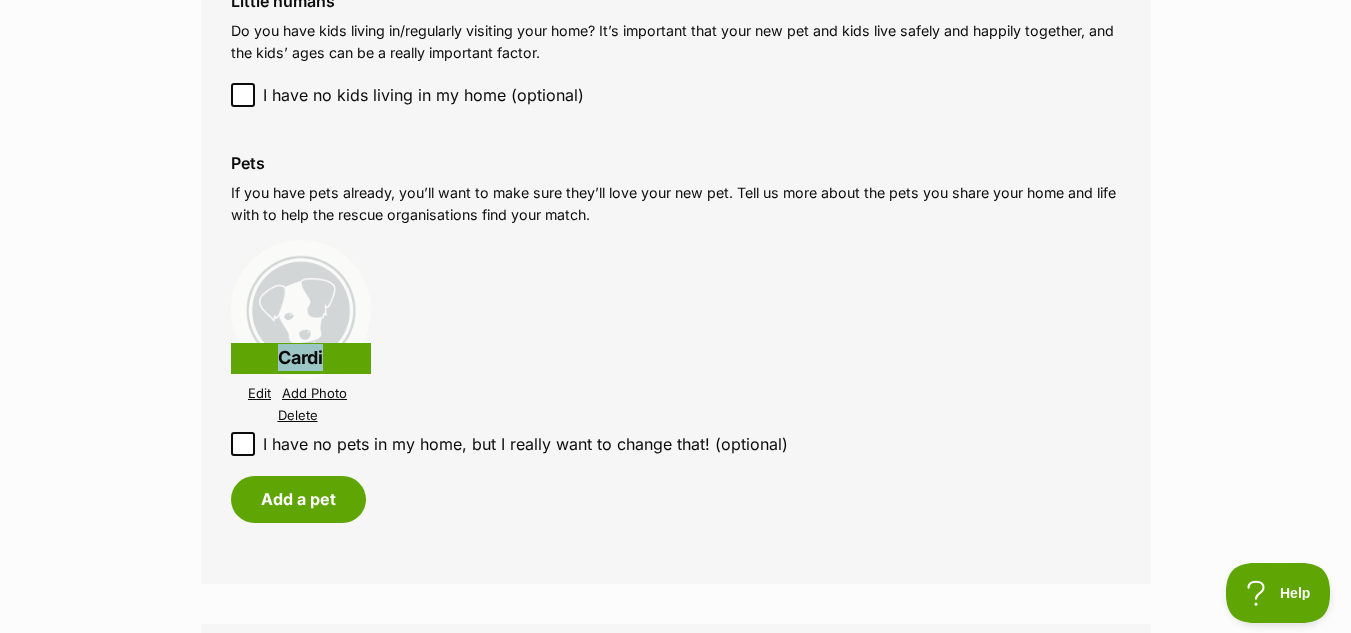 click on "Cardi" at bounding box center (301, 358) 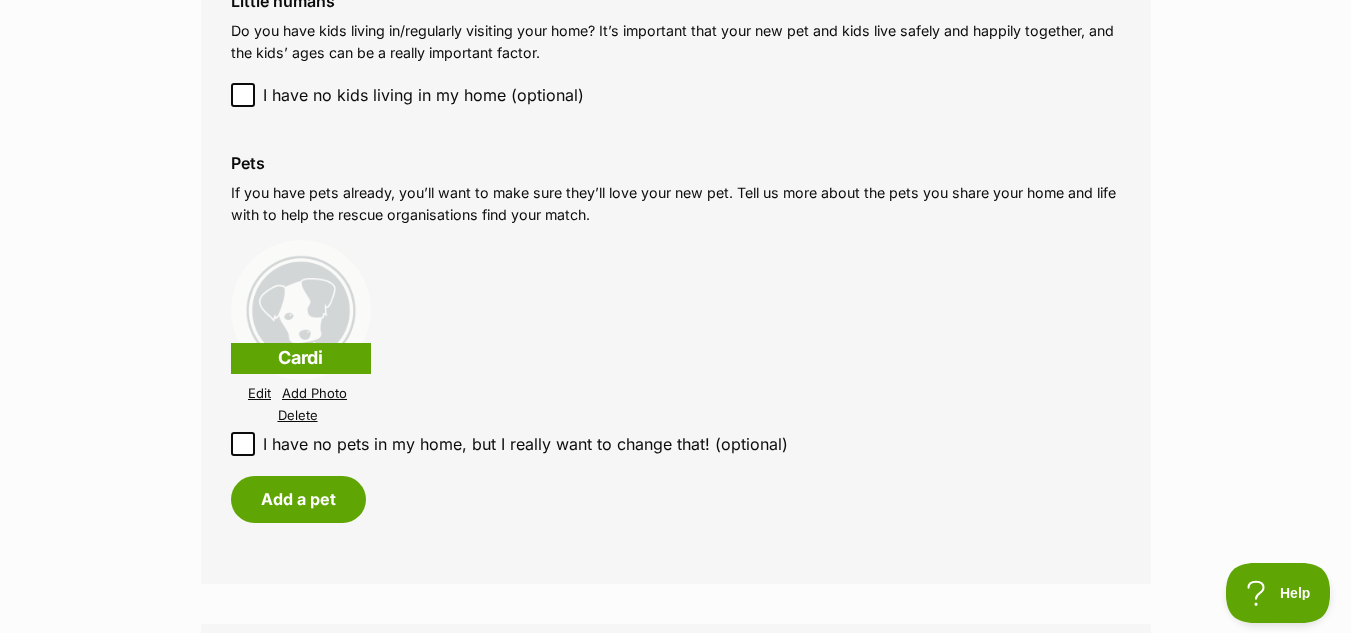 click on "Cardi
Edit
Add Photo
Delete" at bounding box center [676, 333] 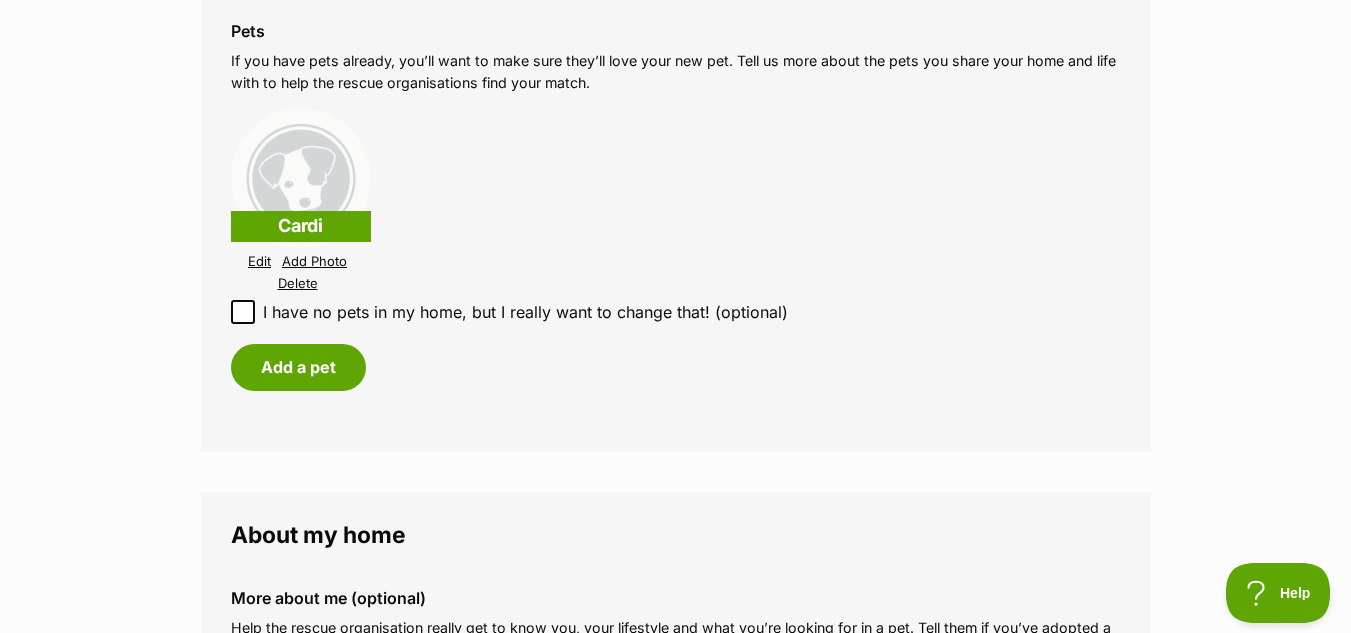 scroll, scrollTop: 1890, scrollLeft: 0, axis: vertical 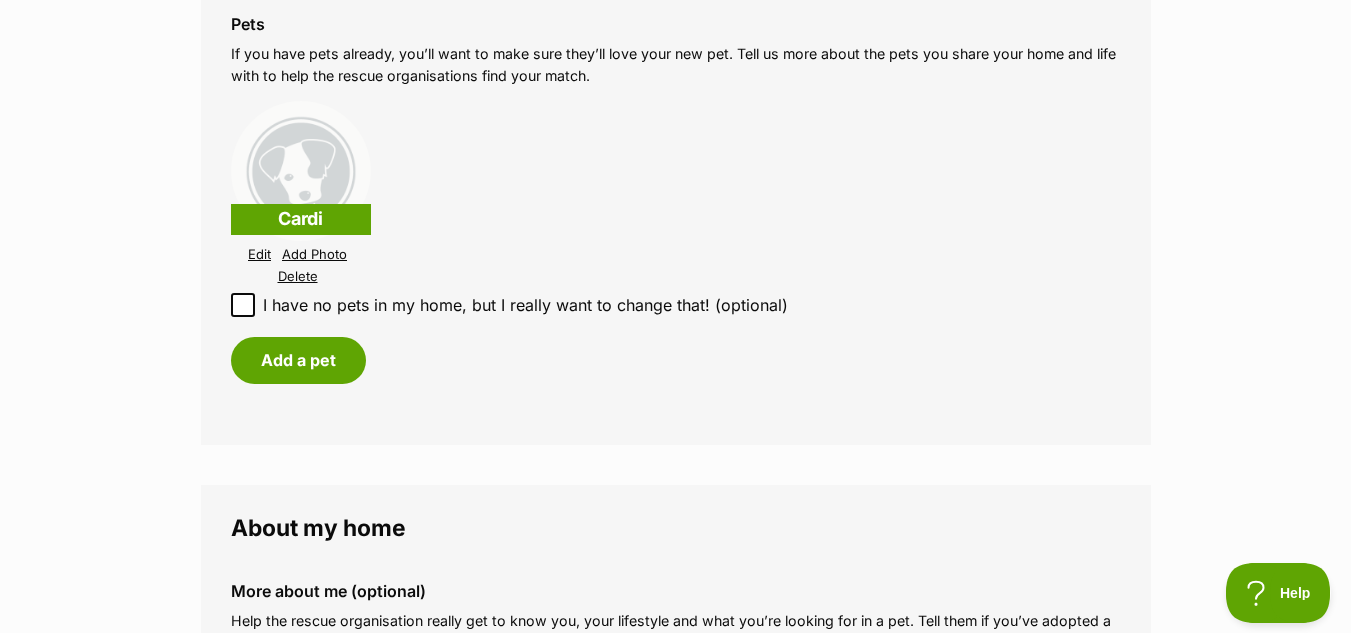 click on "Edit" at bounding box center [259, 254] 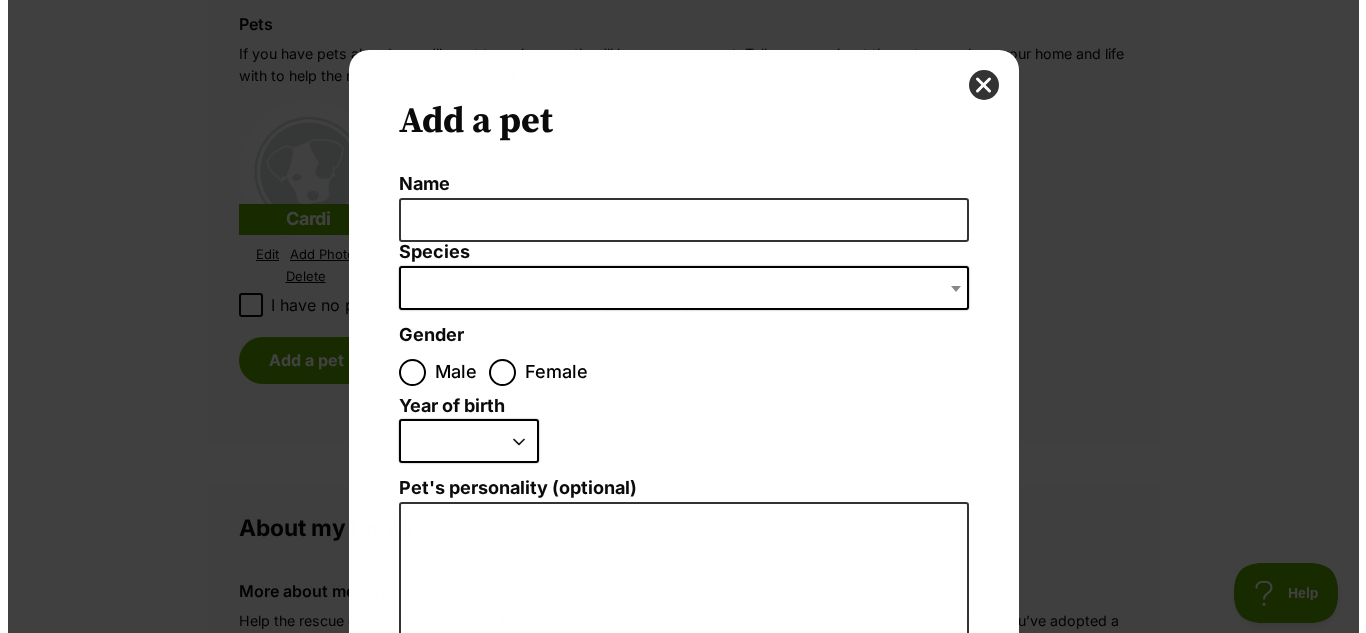 scroll, scrollTop: 0, scrollLeft: 0, axis: both 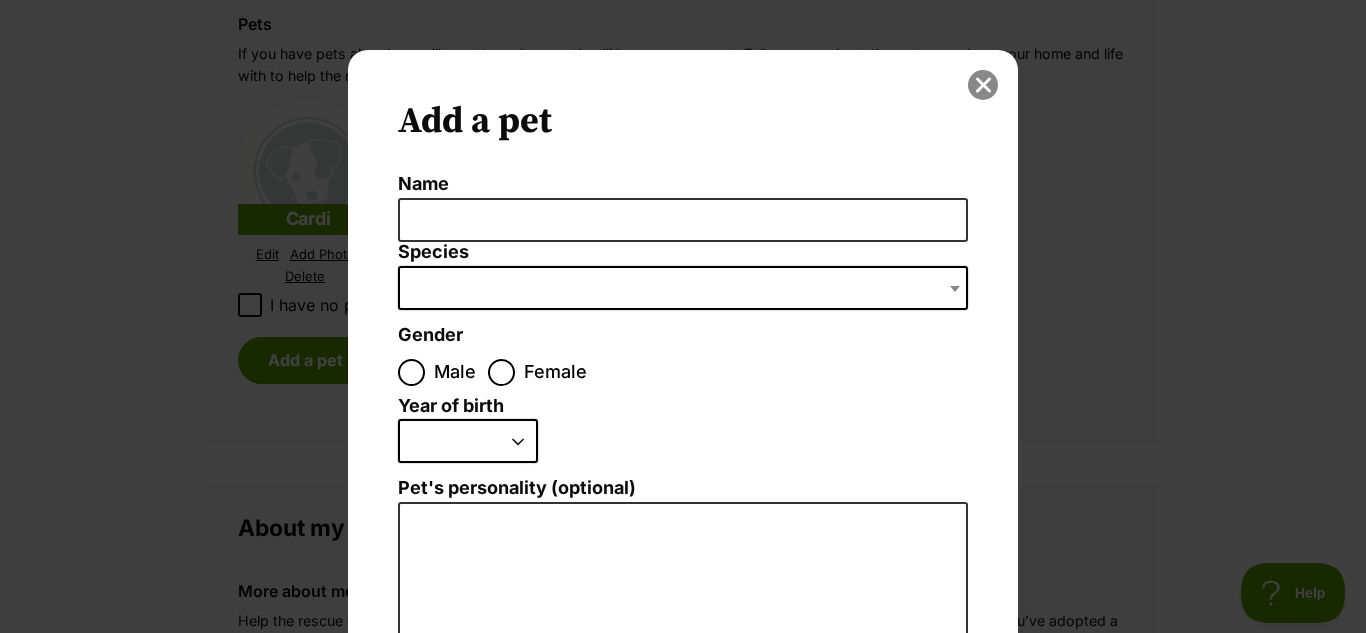 click at bounding box center (983, 85) 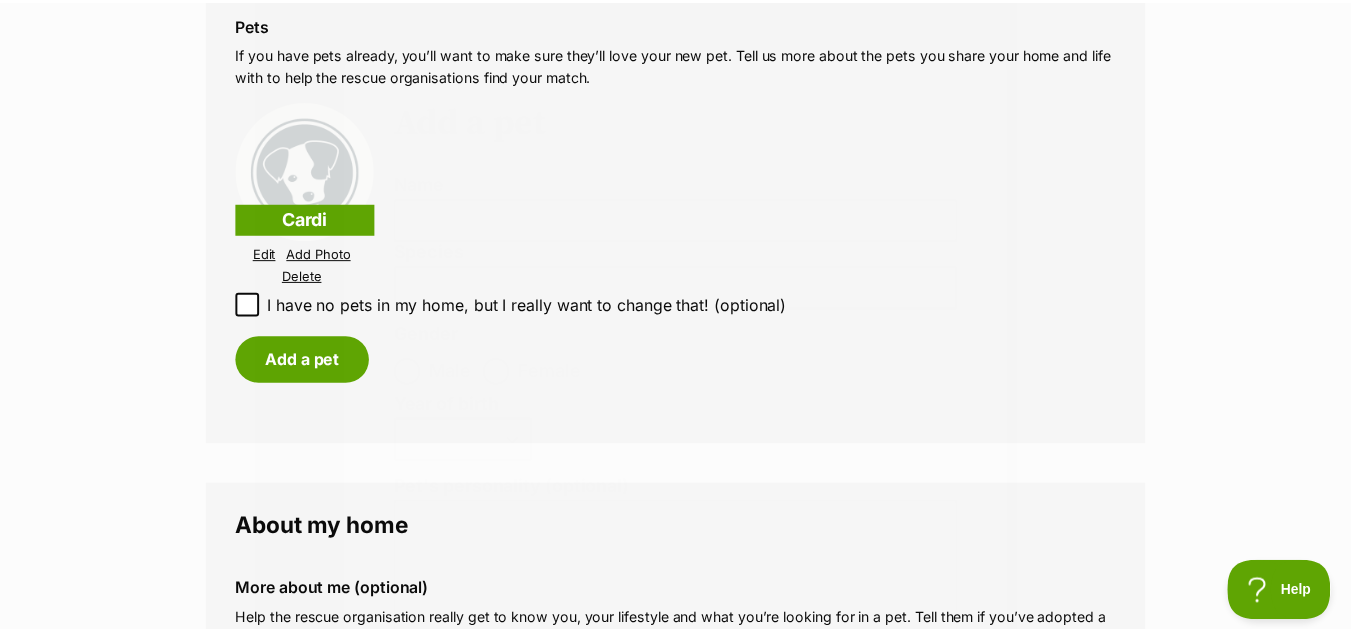 scroll, scrollTop: 1890, scrollLeft: 0, axis: vertical 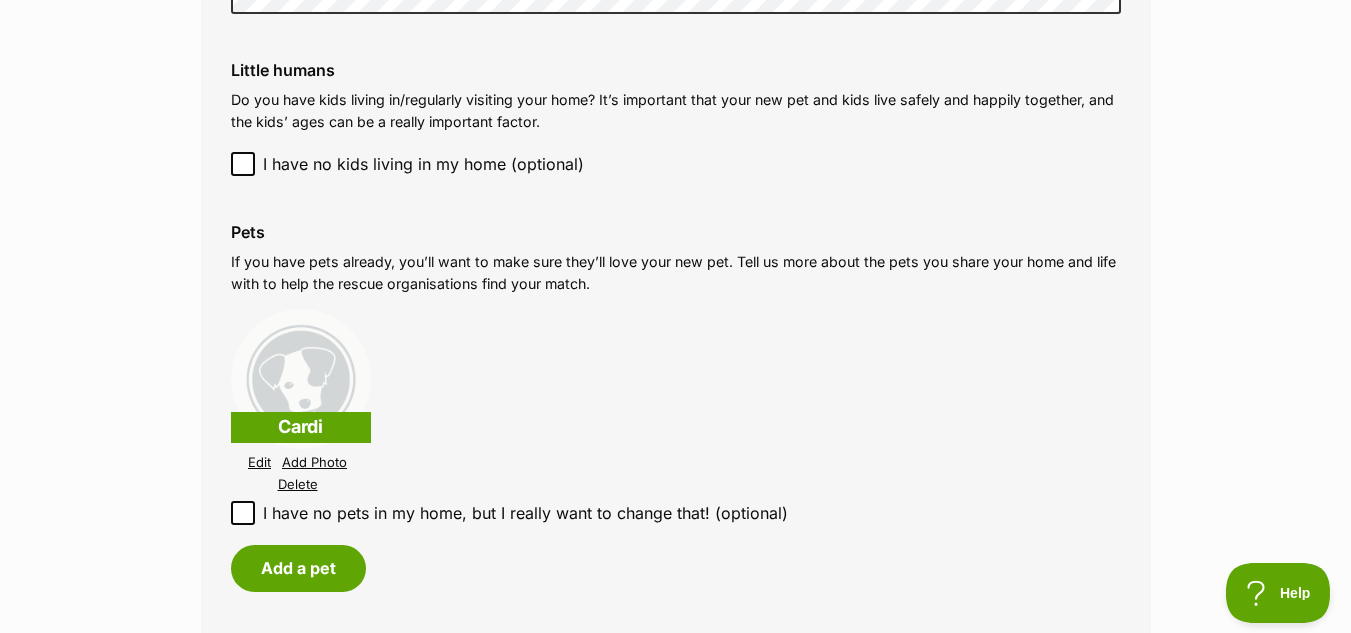 click on "Delete" at bounding box center (298, 484) 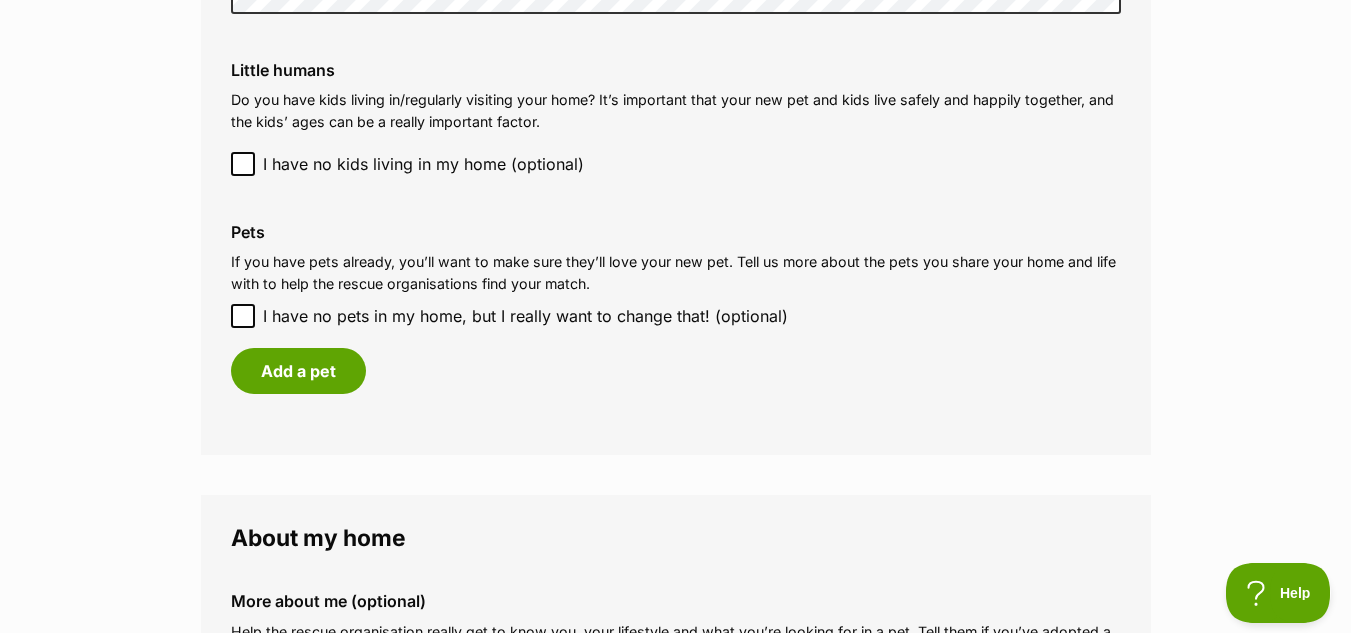 click 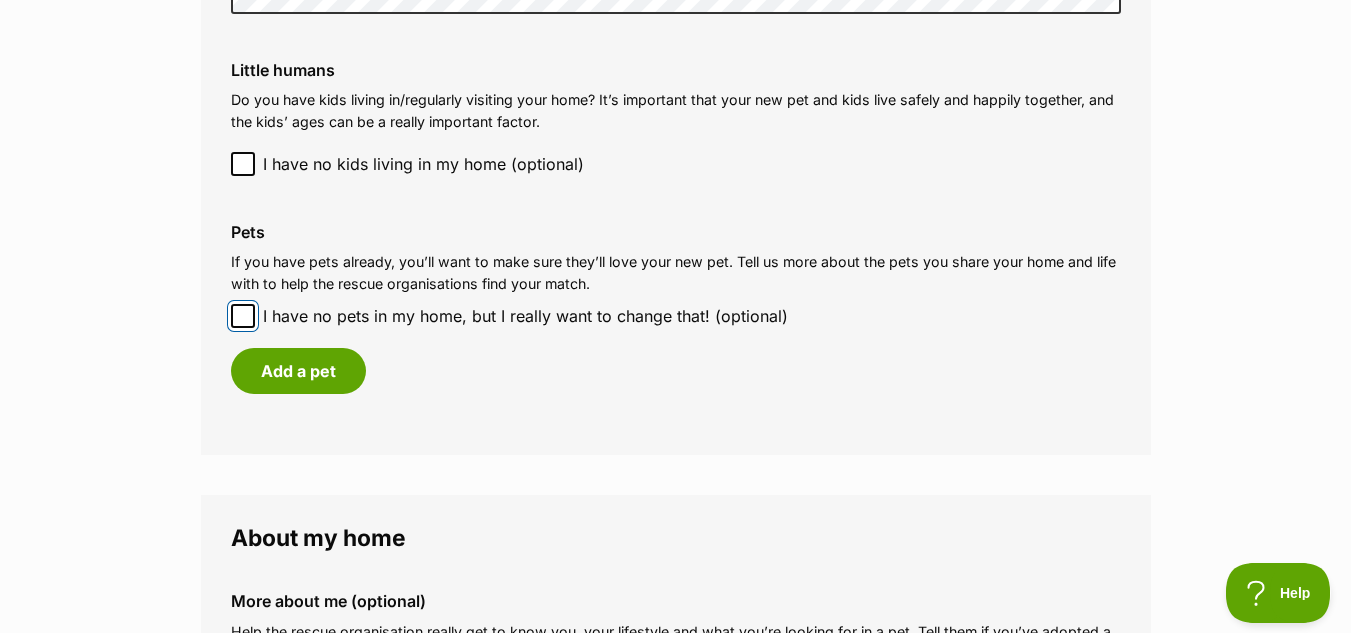 click on "I have no pets in my home, but I really want to change that! (optional)" at bounding box center [243, 316] 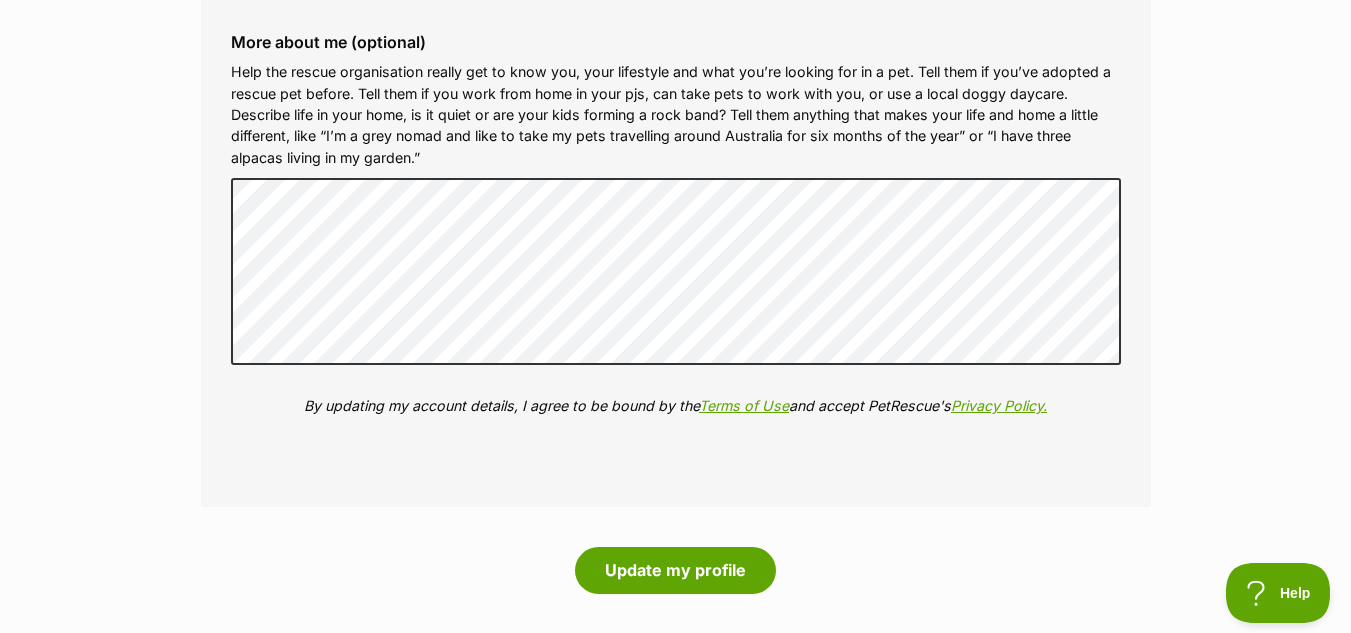 scroll, scrollTop: 2201, scrollLeft: 0, axis: vertical 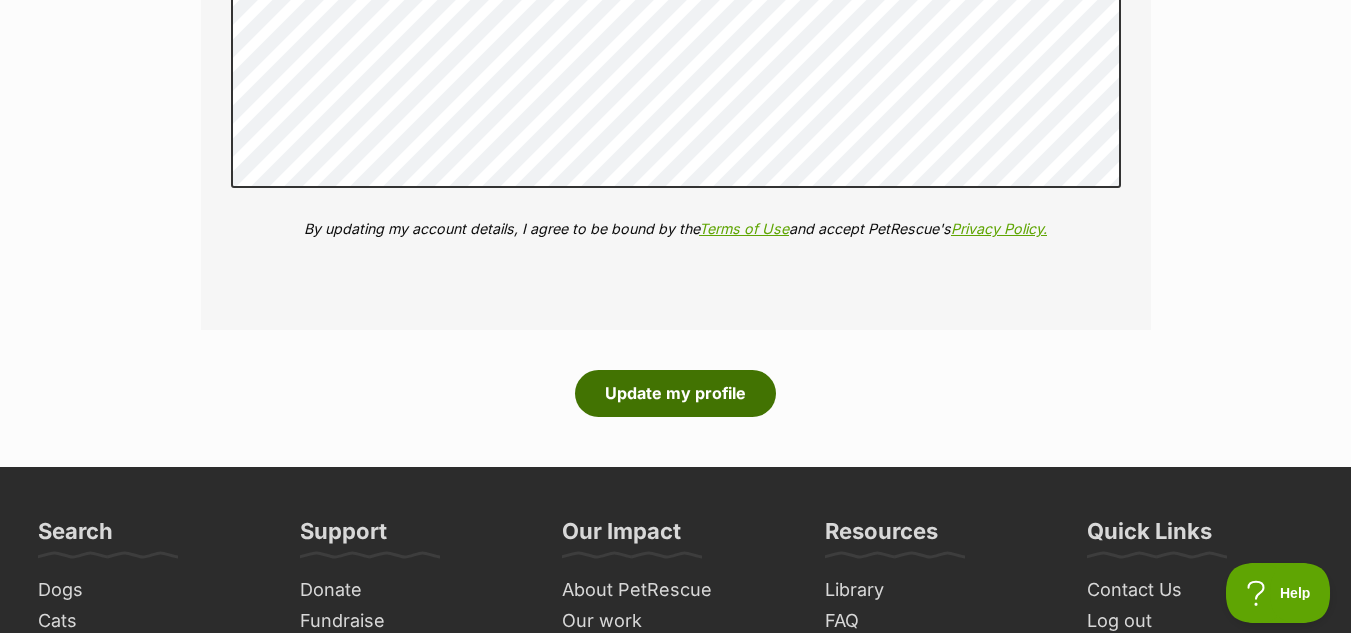 click on "Update my profile" at bounding box center (675, 393) 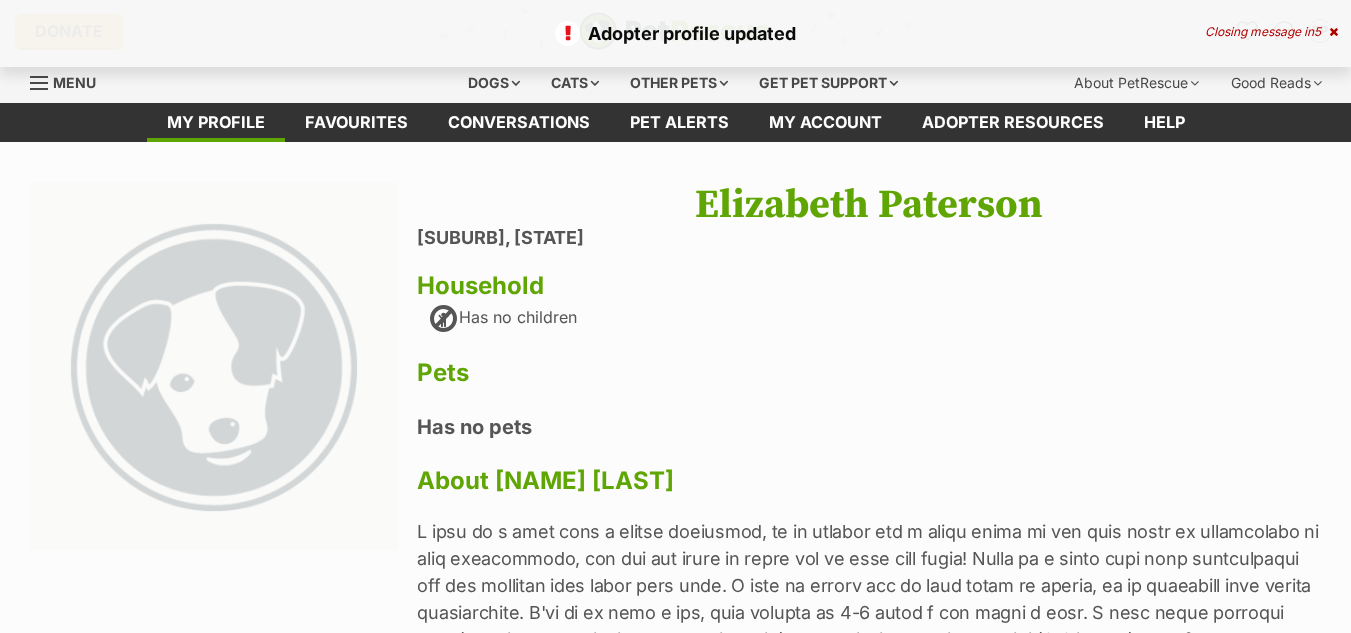 scroll, scrollTop: 0, scrollLeft: 0, axis: both 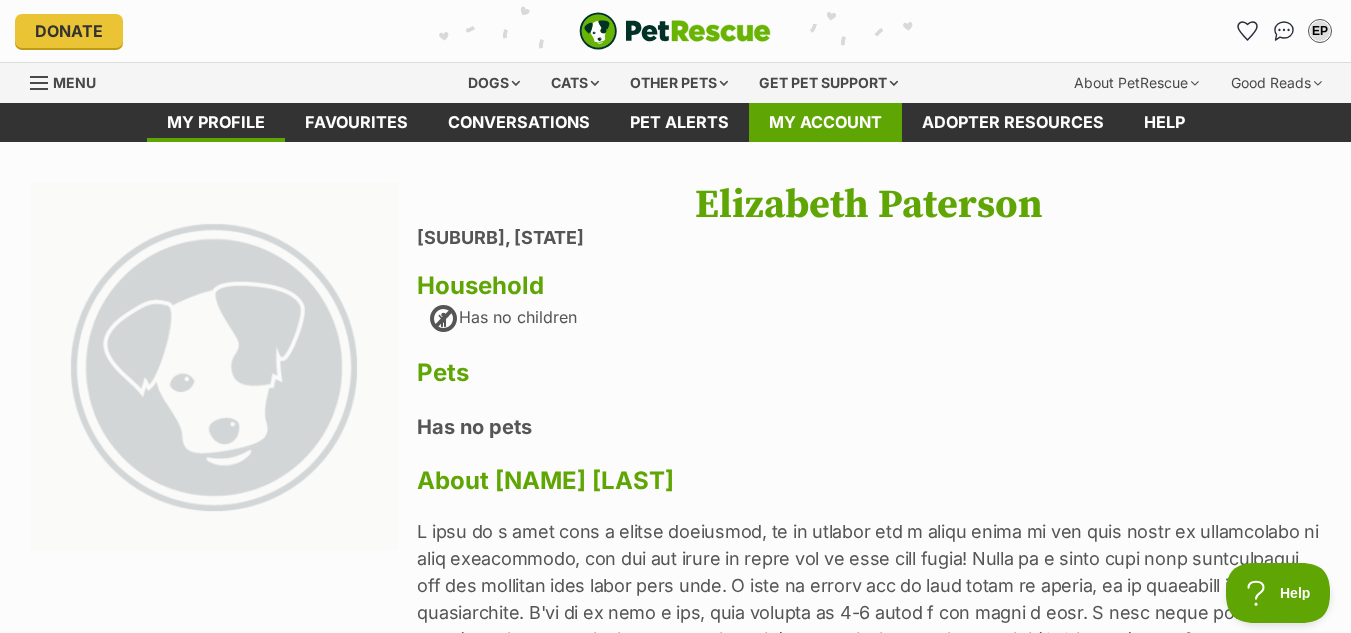 click on "My account" at bounding box center [825, 122] 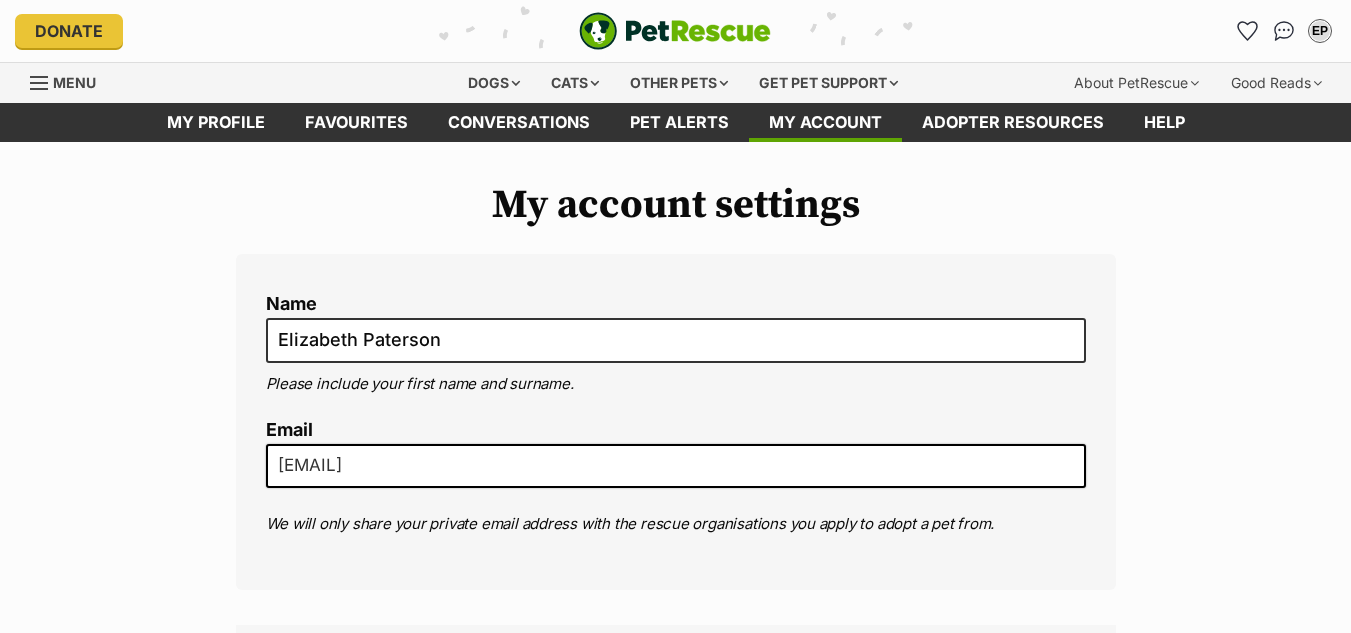 scroll, scrollTop: 0, scrollLeft: 0, axis: both 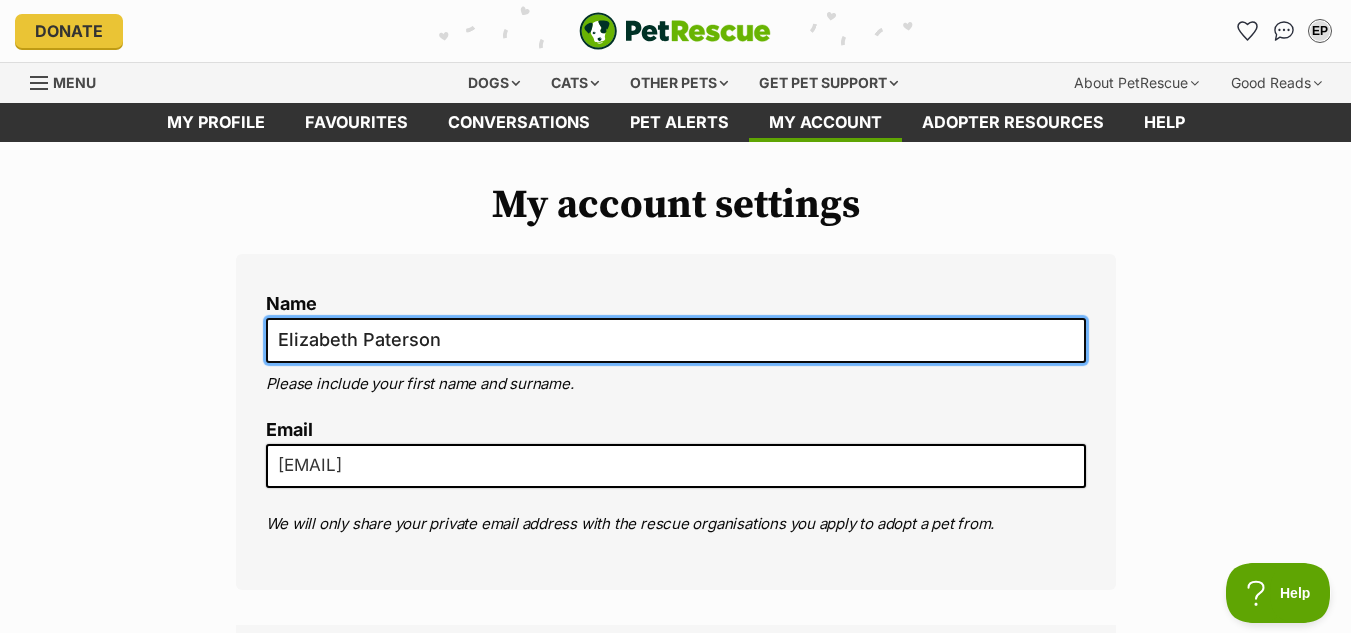 click on "Elizabeth Paterson" at bounding box center [676, 340] 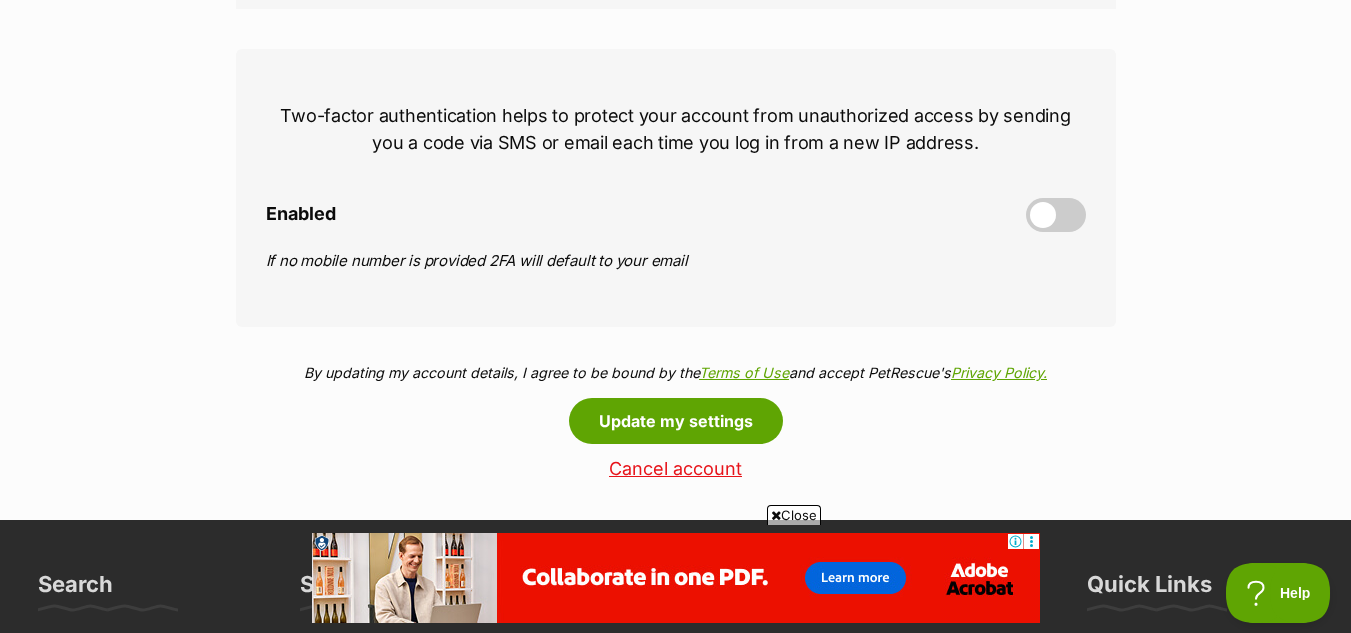scroll, scrollTop: 895, scrollLeft: 0, axis: vertical 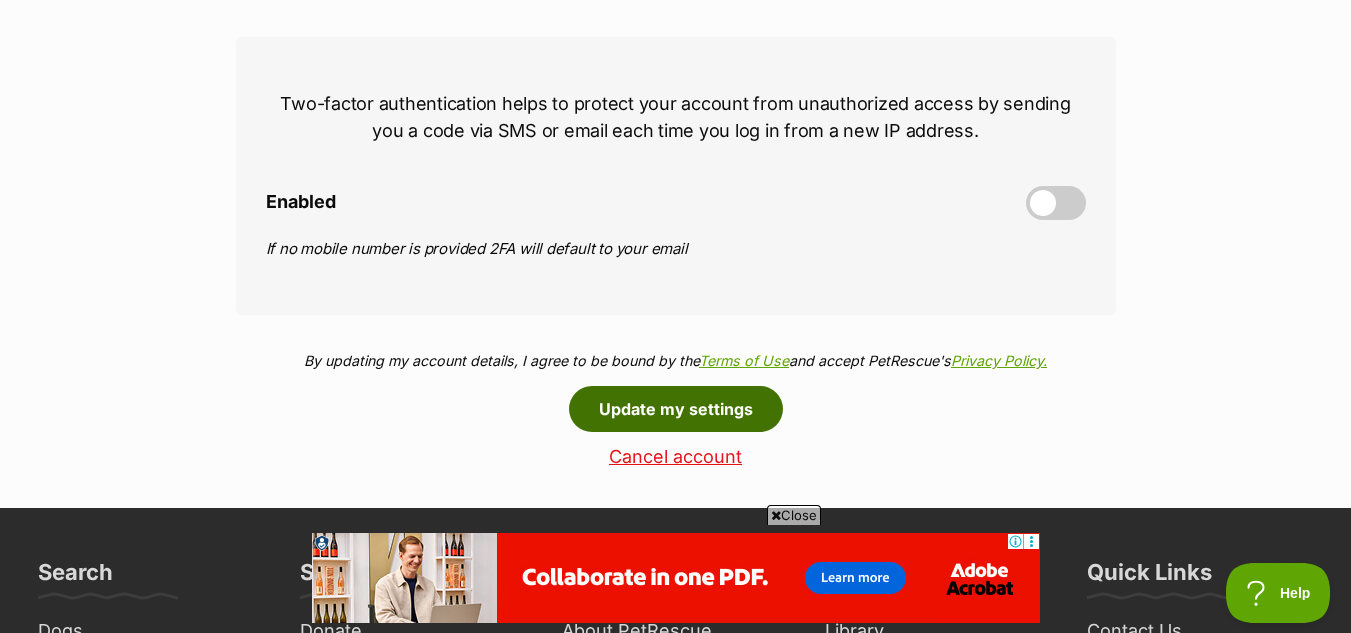 type on "[FIRST] [LAST]" 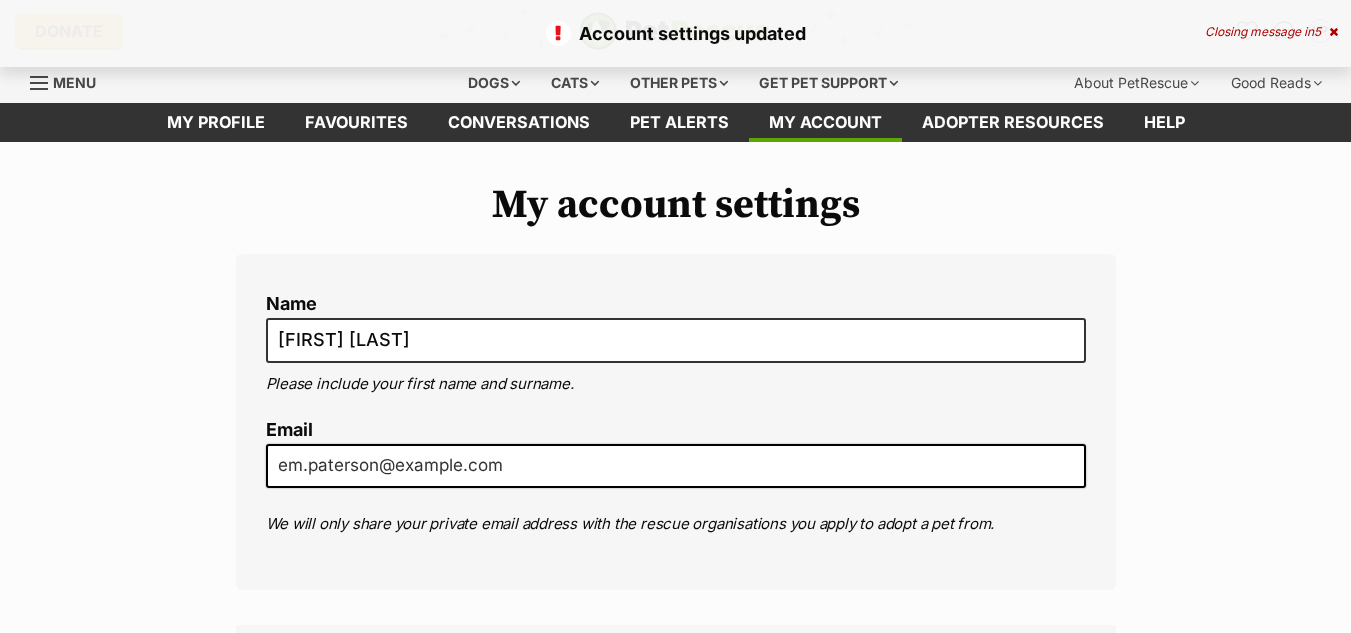 scroll, scrollTop: 0, scrollLeft: 0, axis: both 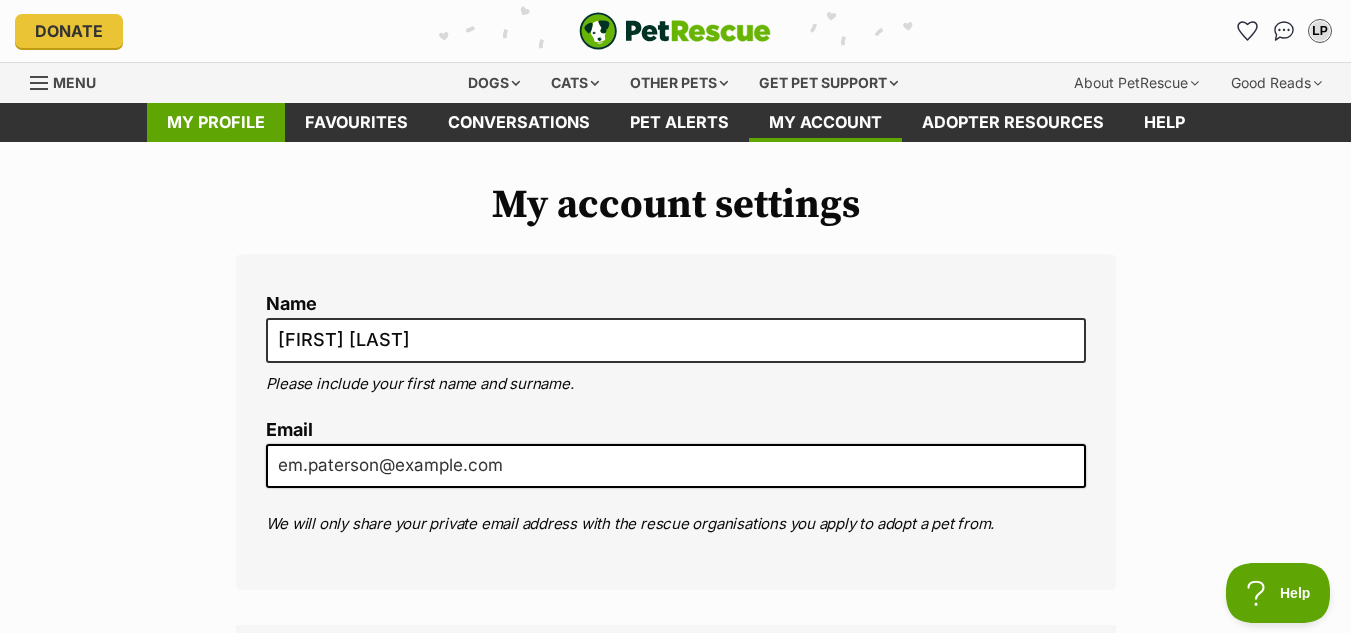 click on "My profile" at bounding box center (216, 122) 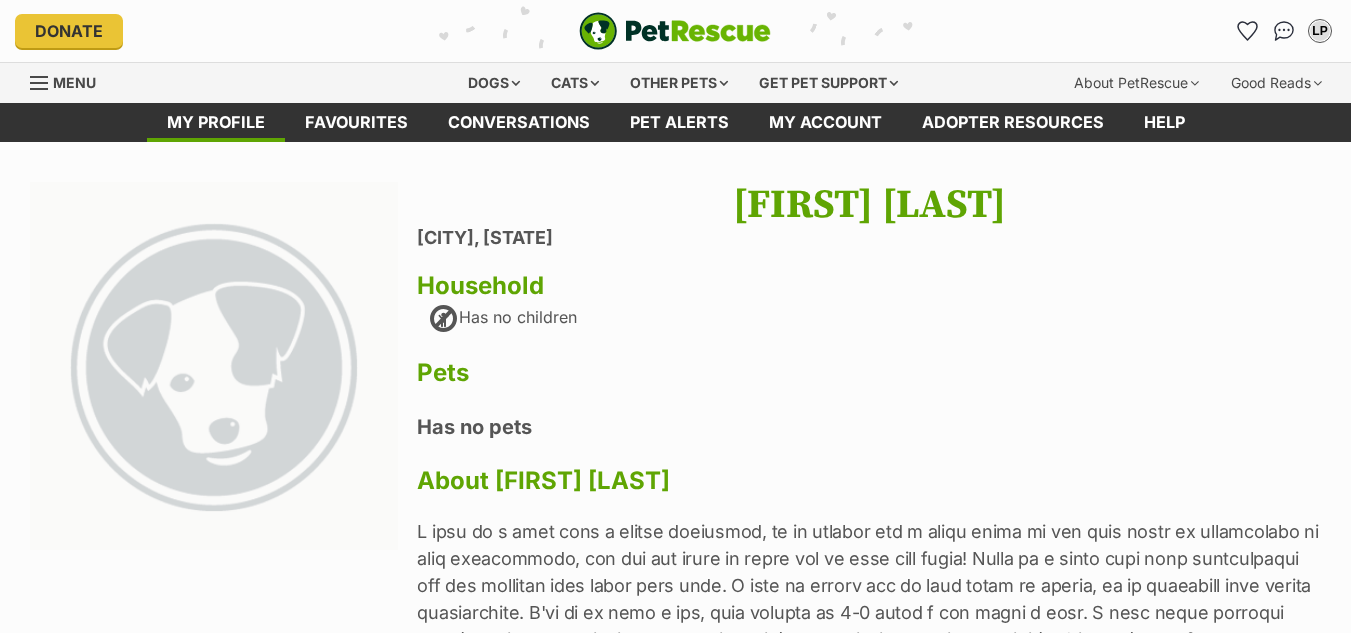 scroll, scrollTop: 0, scrollLeft: 0, axis: both 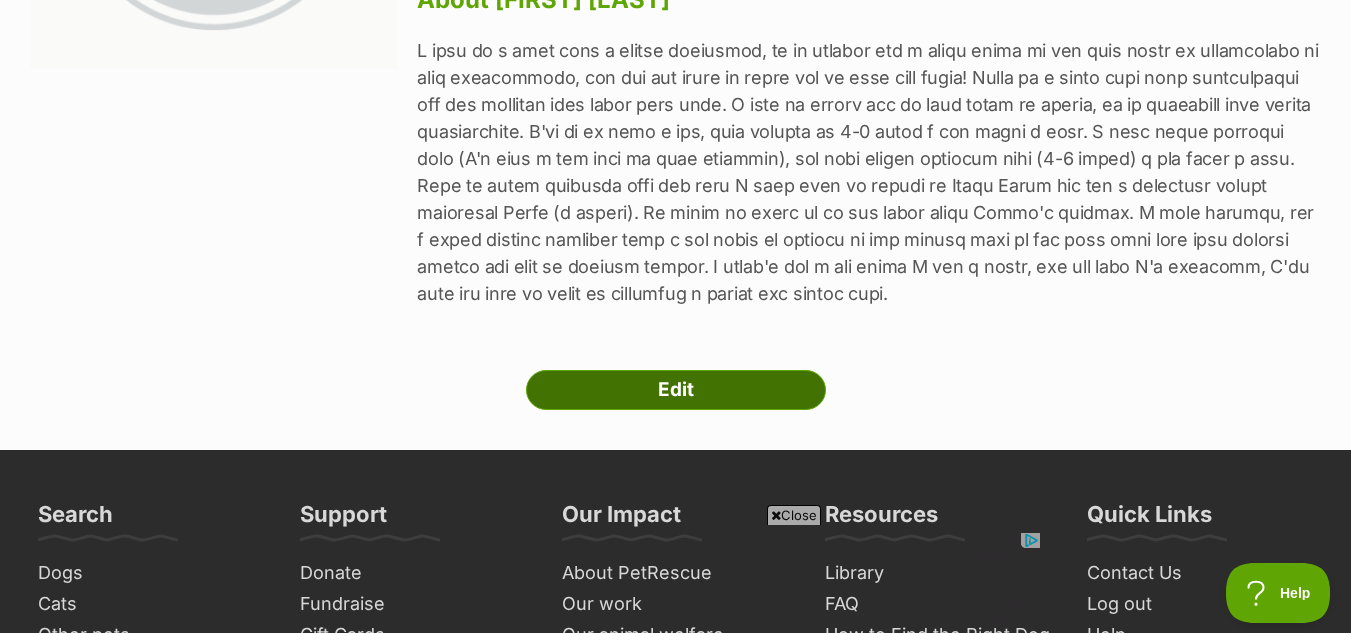click on "Edit" at bounding box center [676, 390] 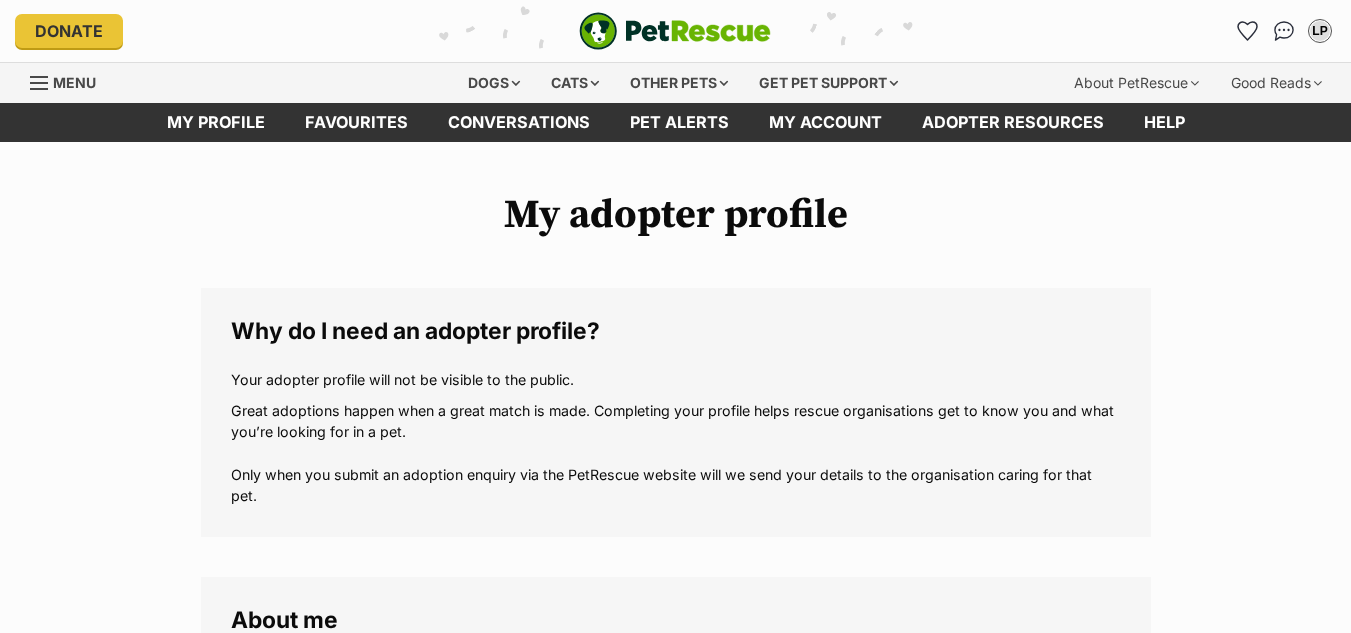 scroll, scrollTop: 0, scrollLeft: 0, axis: both 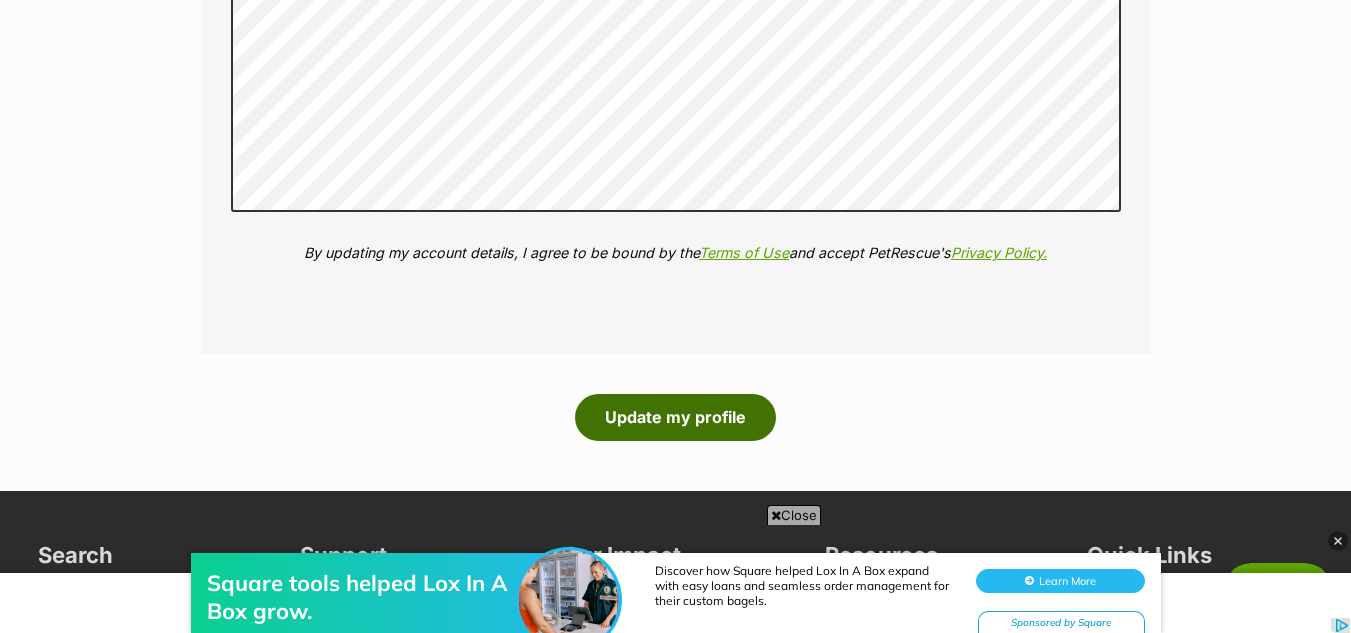 click on "Update my profile" at bounding box center (675, 417) 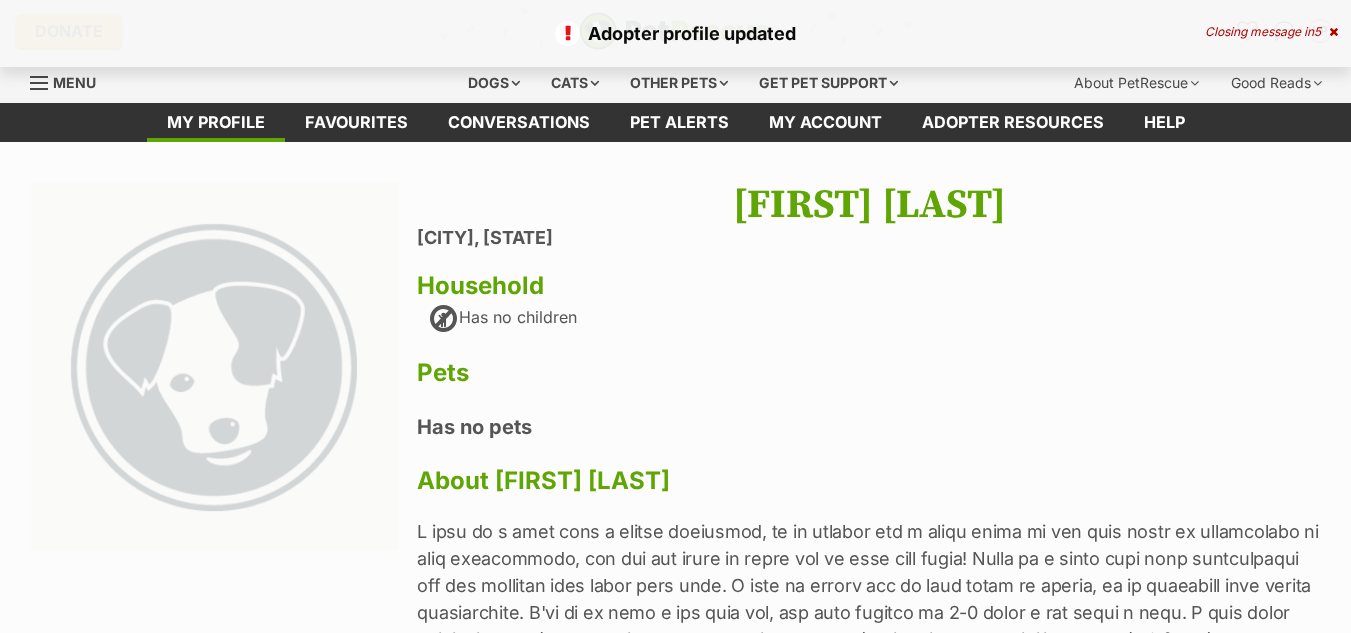 scroll, scrollTop: 0, scrollLeft: 0, axis: both 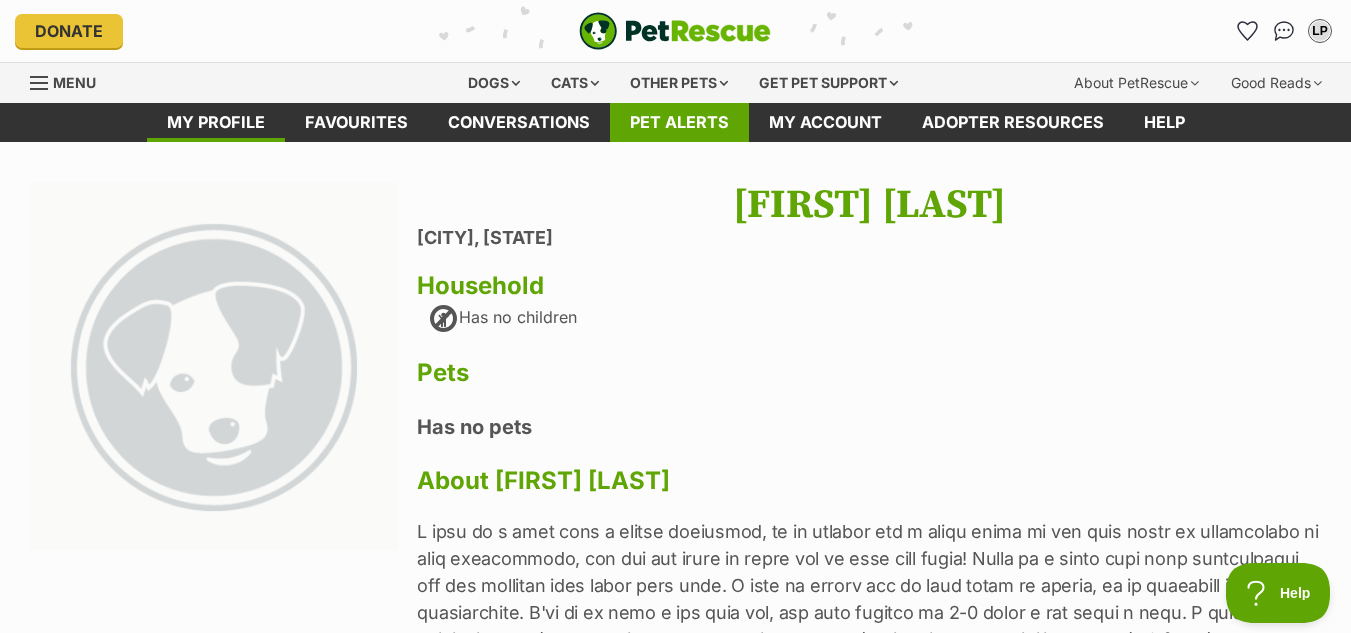 click on "Pet alerts" at bounding box center [679, 122] 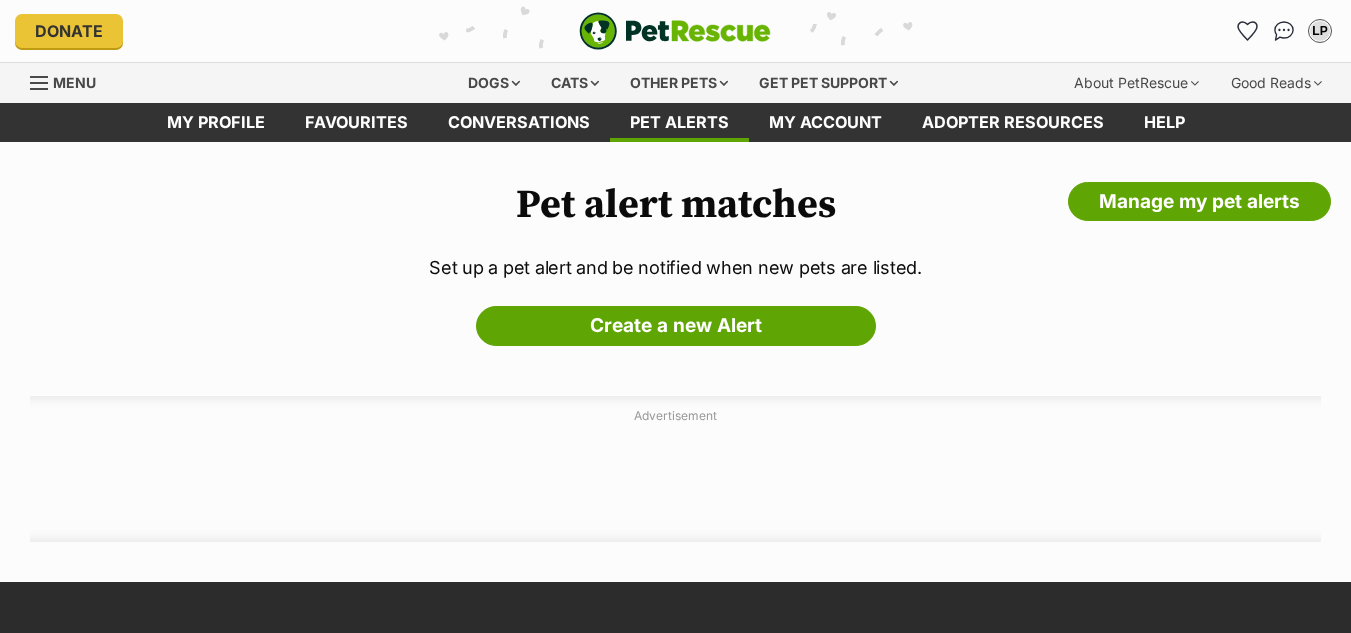 scroll, scrollTop: 0, scrollLeft: 0, axis: both 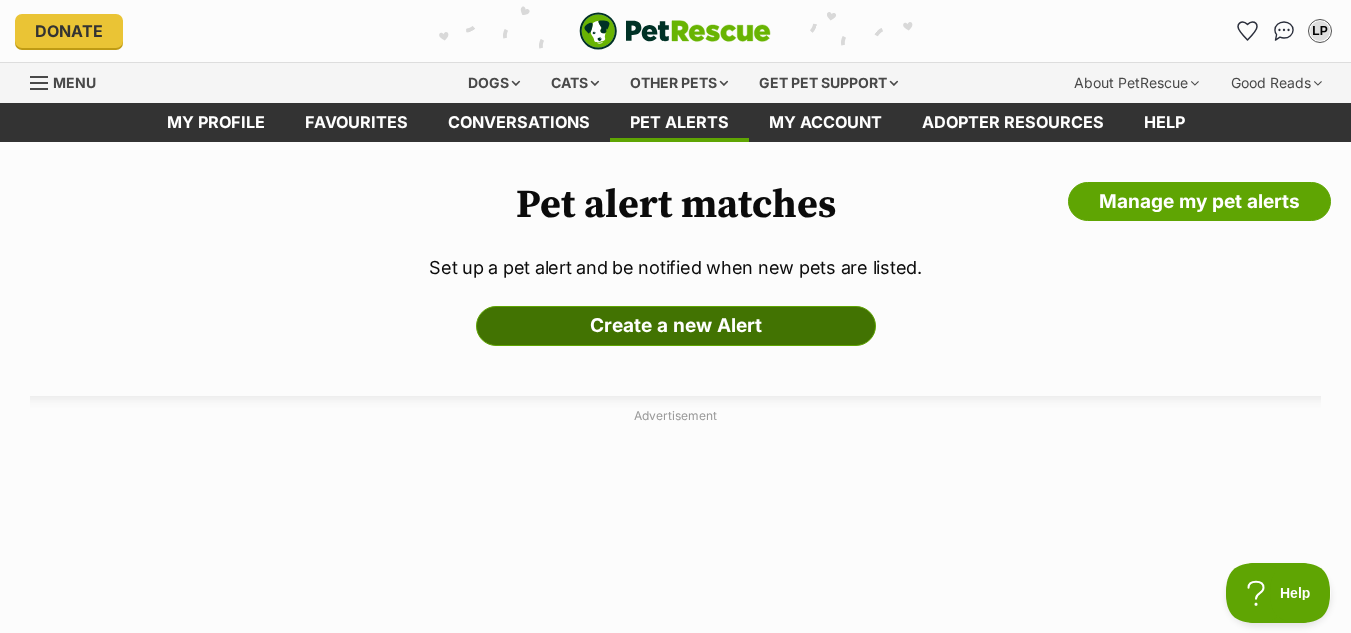click on "Create a new Alert" at bounding box center [676, 326] 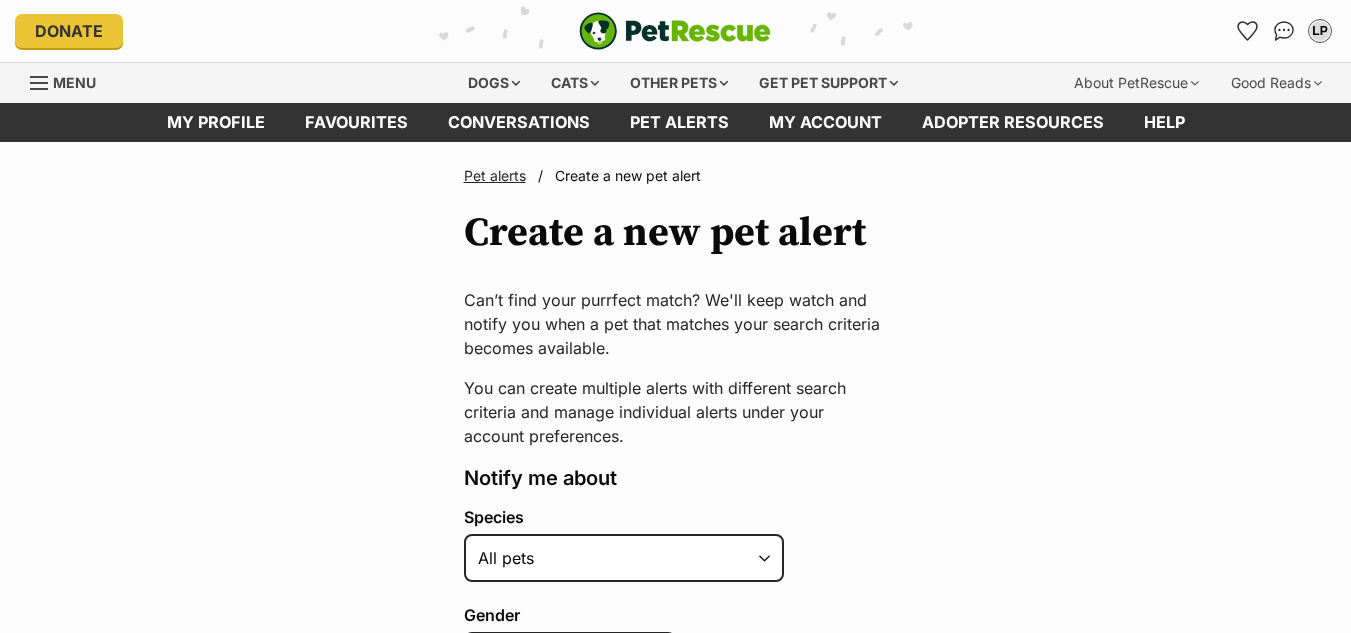 scroll, scrollTop: 0, scrollLeft: 0, axis: both 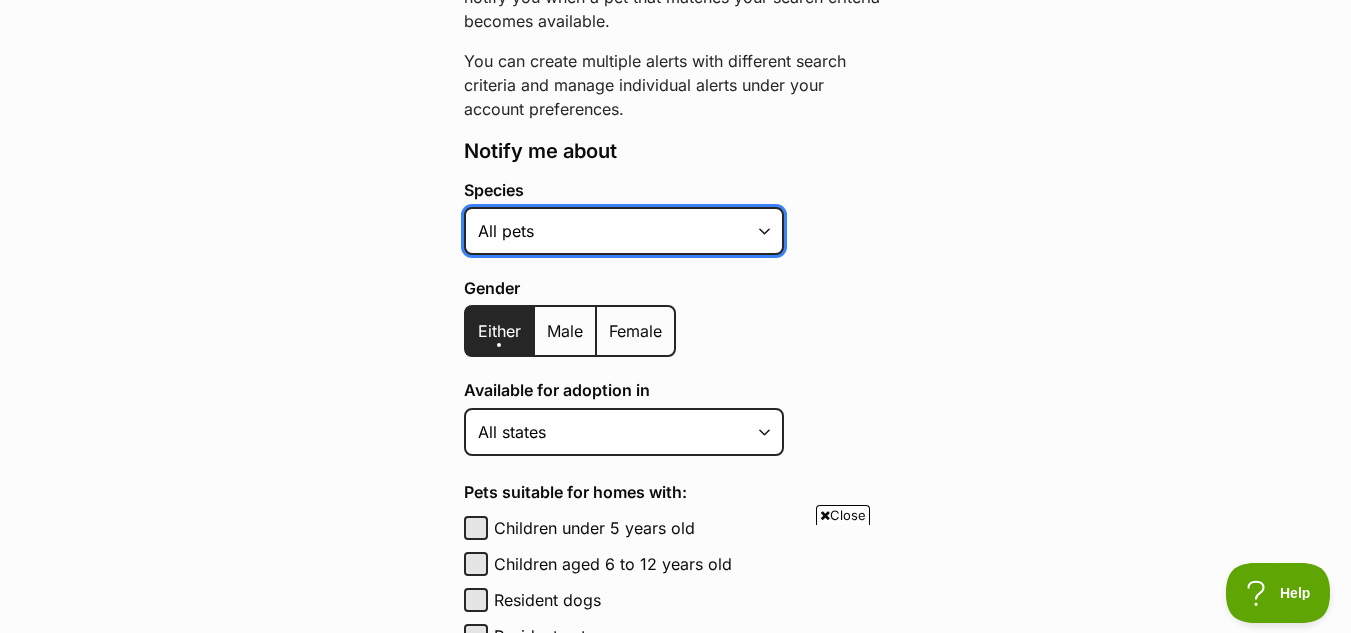 click on "Alpaca
Bird
Cat
Chicken
Cow
Dog
Donkey
Duck
Ferret
Fish
Goat
Goose
Guinea Fowl
Guinea Pig
Hamster
Hermit Crab
Horse
Lizard
Mouse
Pig
Python
Rabbit
Rat
Sheep
Turkey
Turtle
All pets" at bounding box center [624, 231] 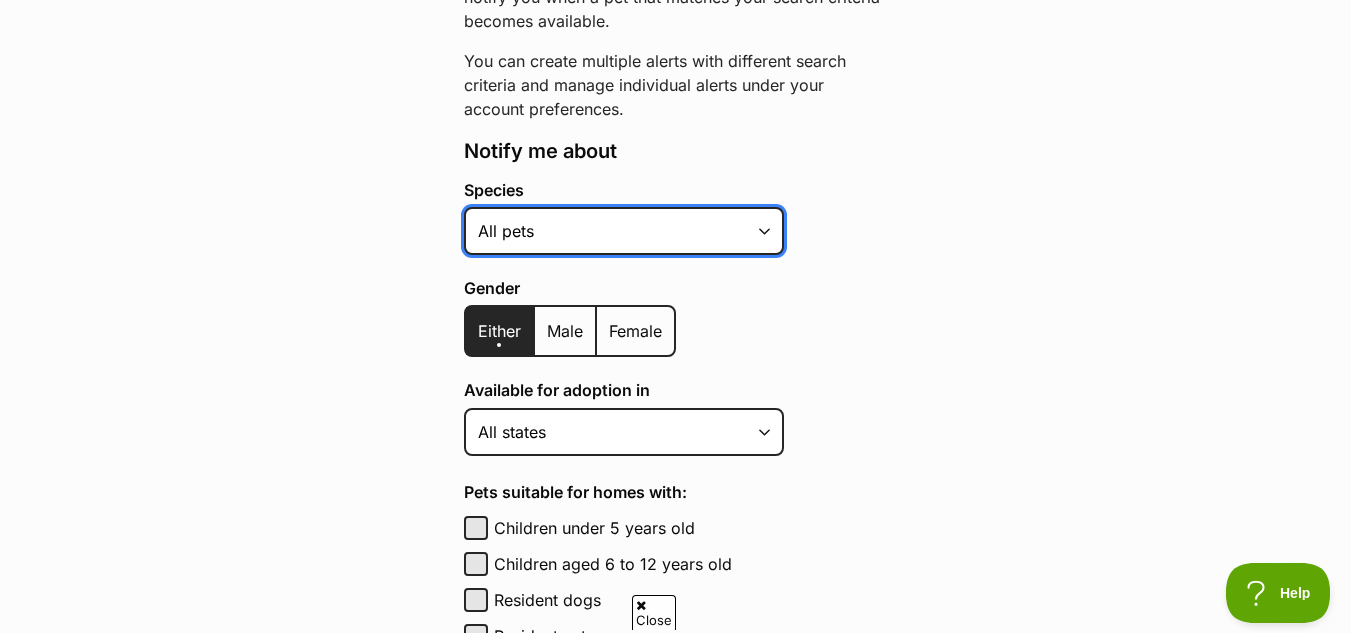 select on "1" 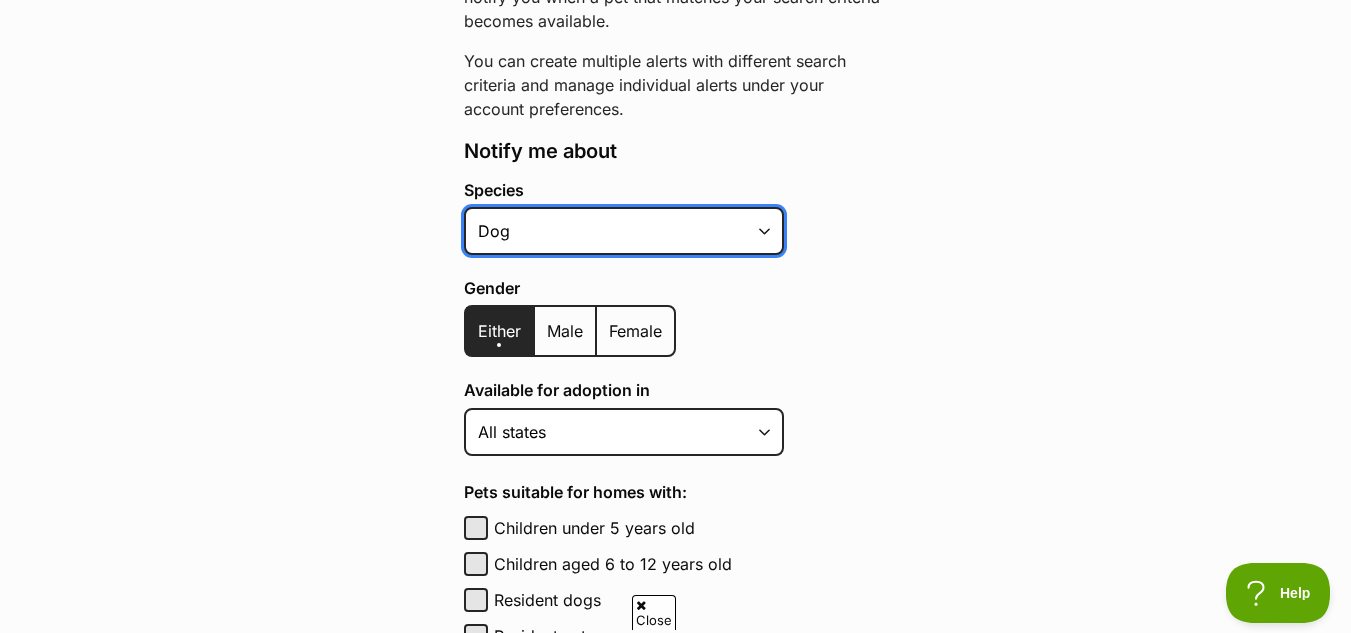 click on "Alpaca
Bird
Cat
Chicken
Cow
Dog
Donkey
Duck
Ferret
Fish
Goat
Goose
Guinea Fowl
Guinea Pig
Hamster
Hermit Crab
Horse
Lizard
Mouse
Pig
Python
Rabbit
Rat
Sheep
Turkey
Turtle
All pets" at bounding box center [624, 231] 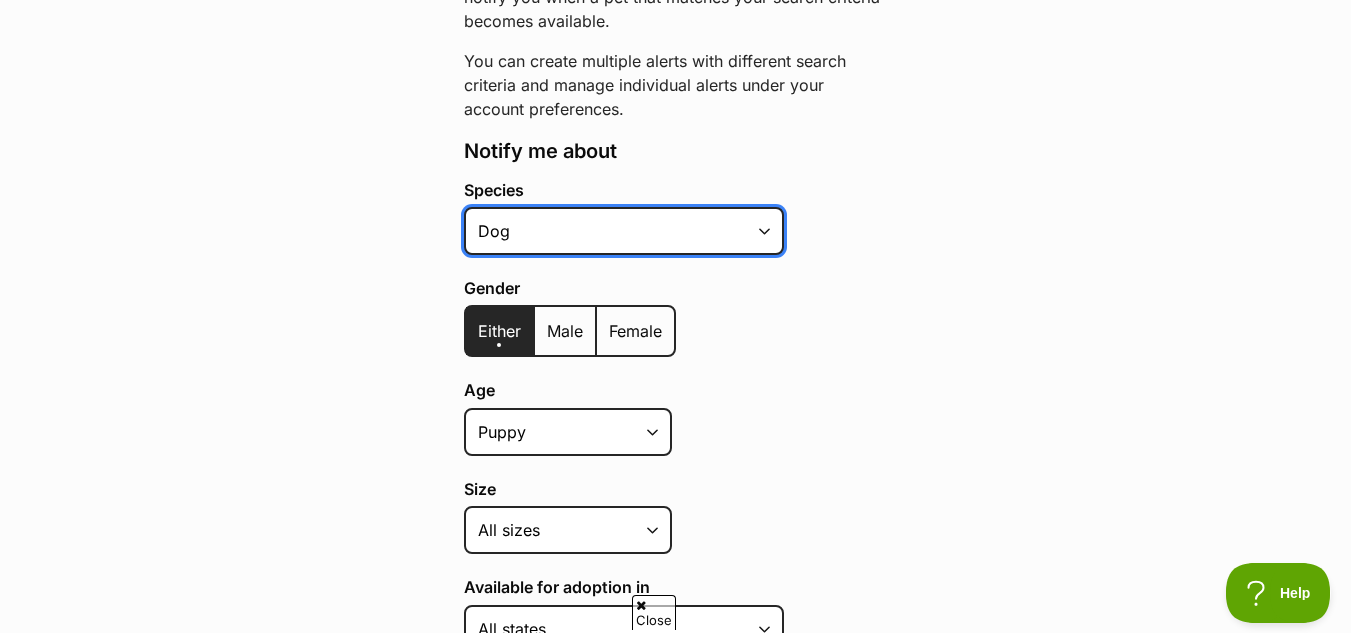 scroll, scrollTop: 0, scrollLeft: 0, axis: both 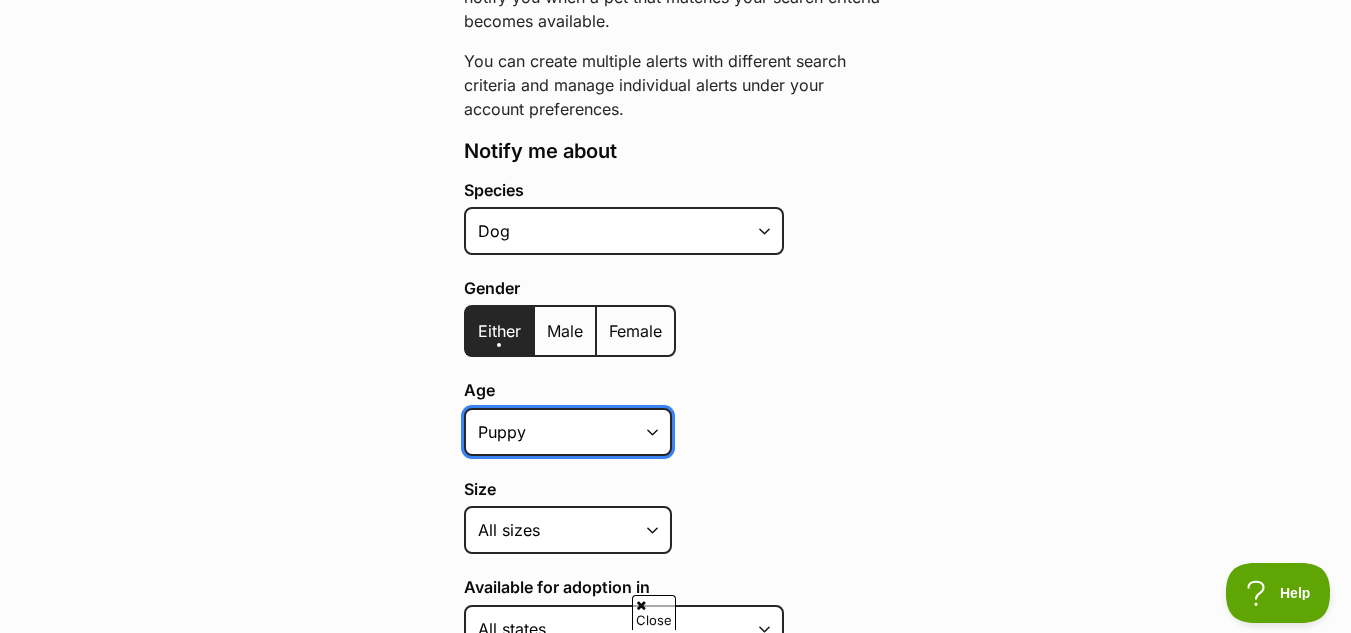 click on "Puppy Adult Senior All ages" at bounding box center [568, 432] 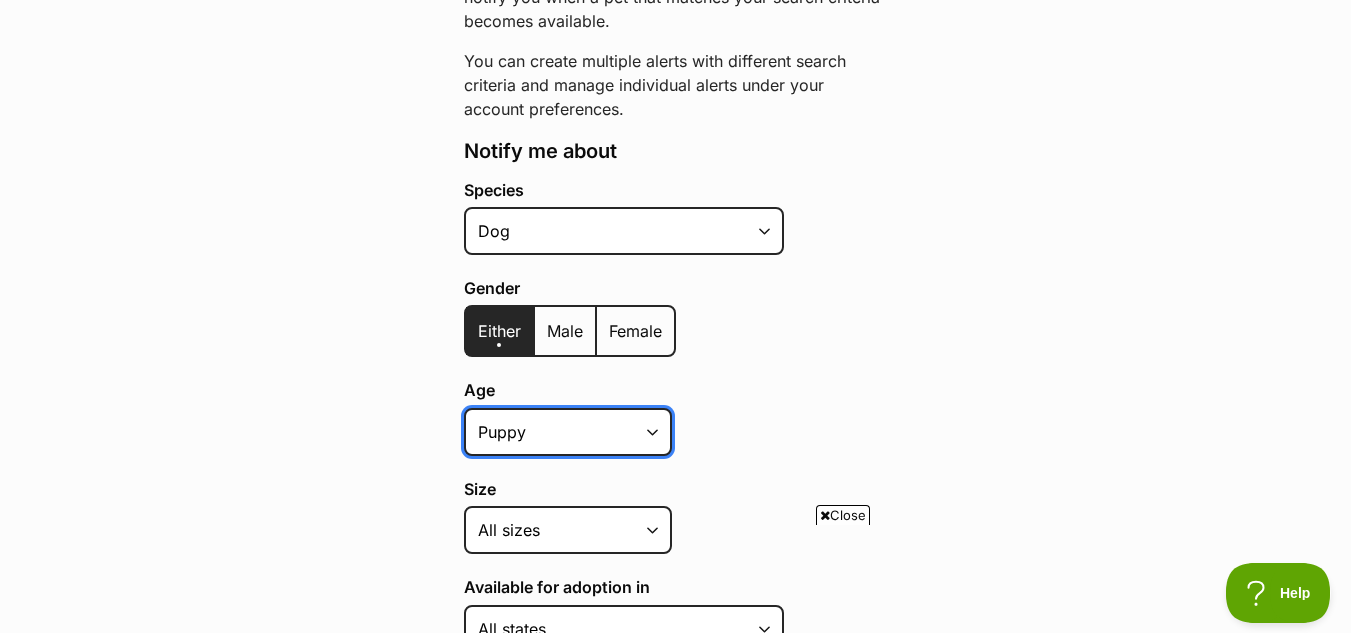 select 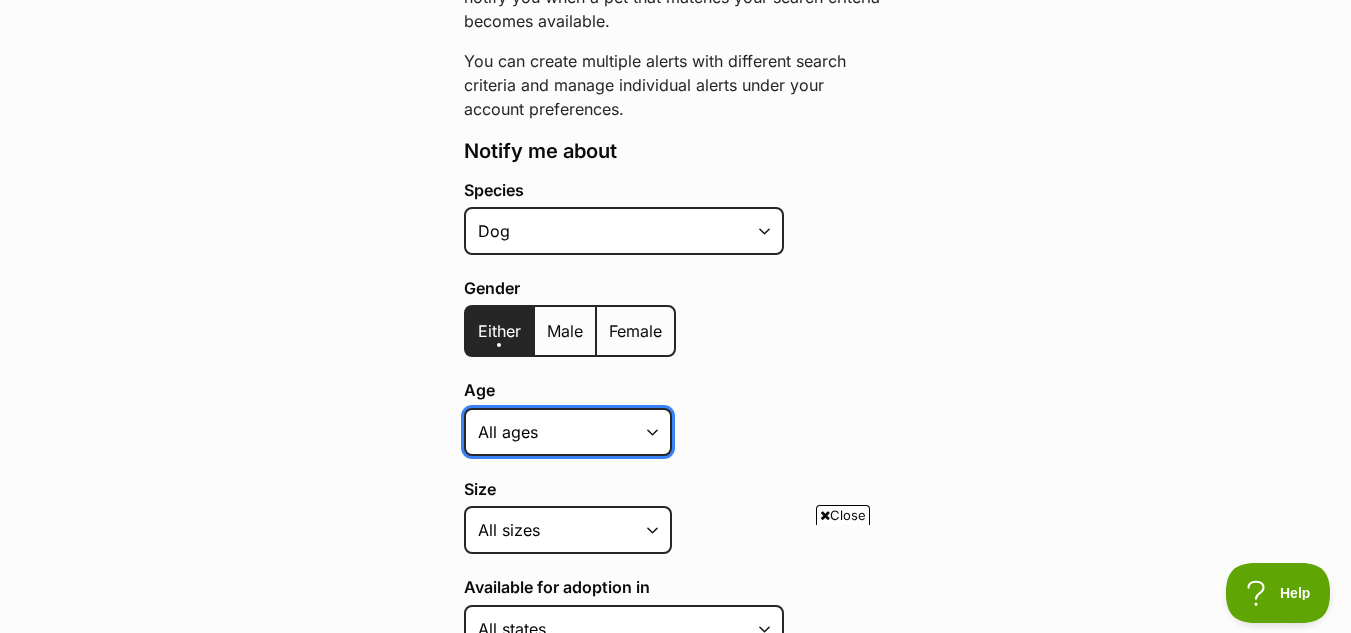 click on "Puppy Adult Senior All ages" at bounding box center (568, 432) 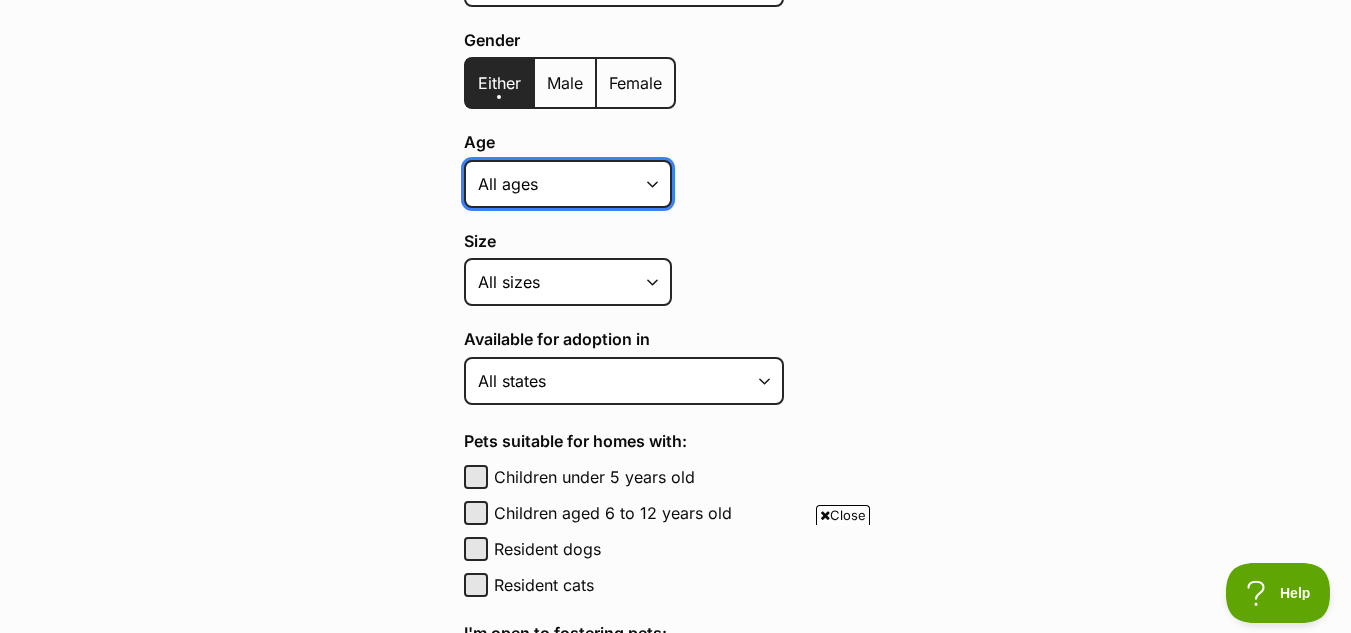 scroll, scrollTop: 646, scrollLeft: 0, axis: vertical 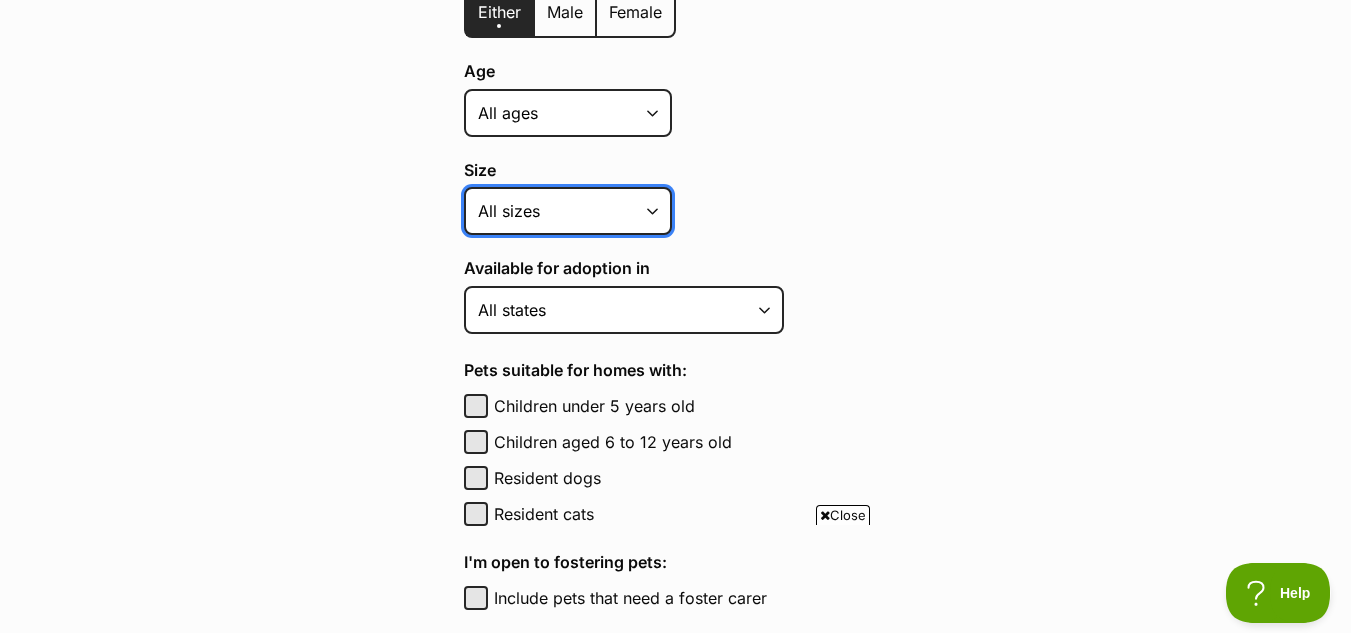 click on "Small
Medium
Large
All sizes" at bounding box center (568, 211) 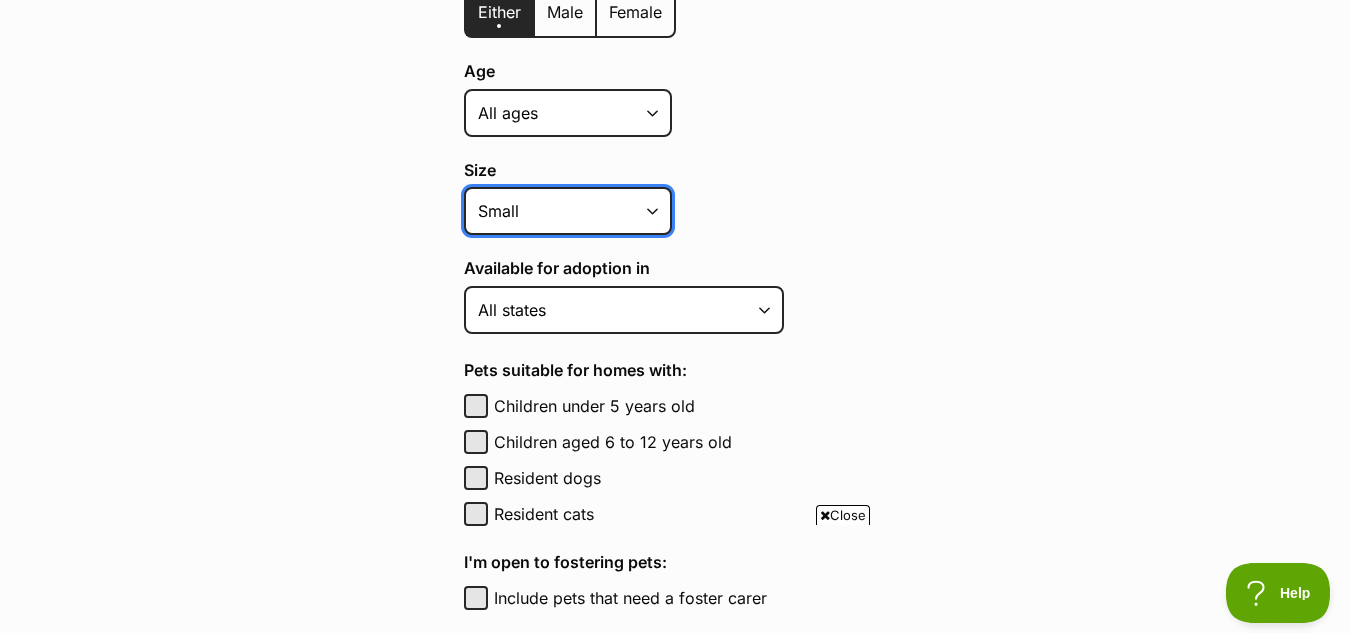 click on "Small
Medium
Large
All sizes" at bounding box center (568, 211) 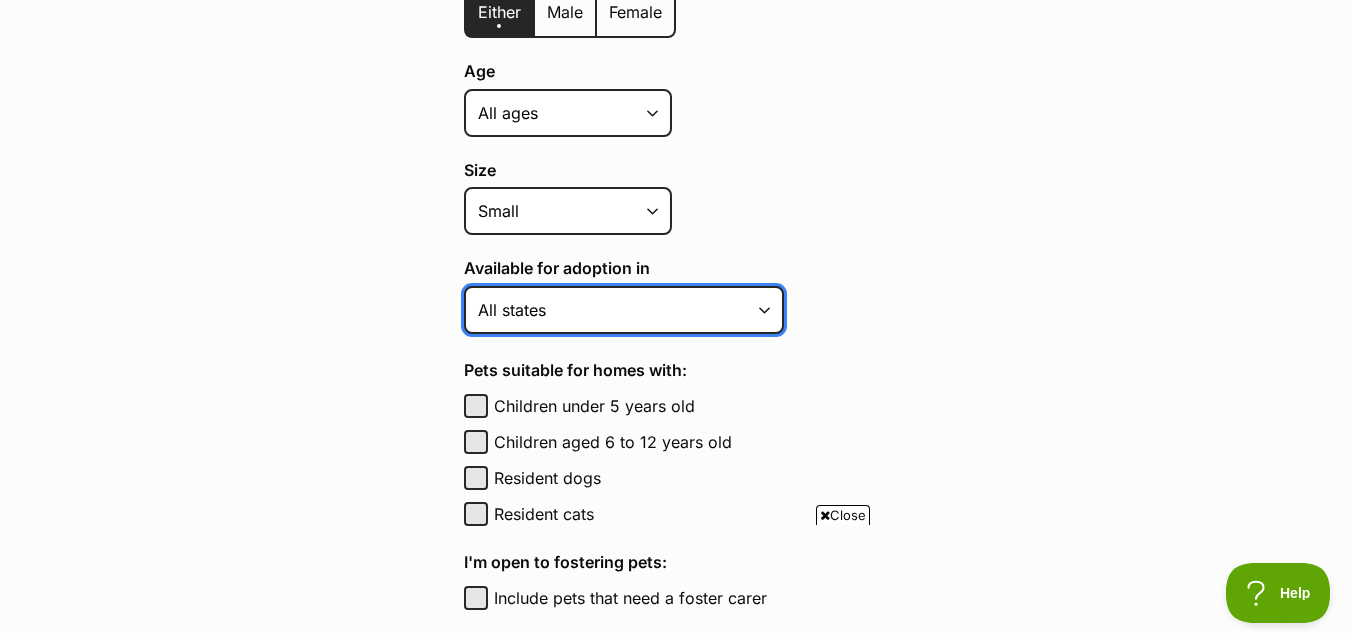 click on "Australian Capital Territory
New South Wales
Northern Territory
Queensland
South Australia
Tasmania
Victoria
Western Australia
All states" at bounding box center [624, 310] 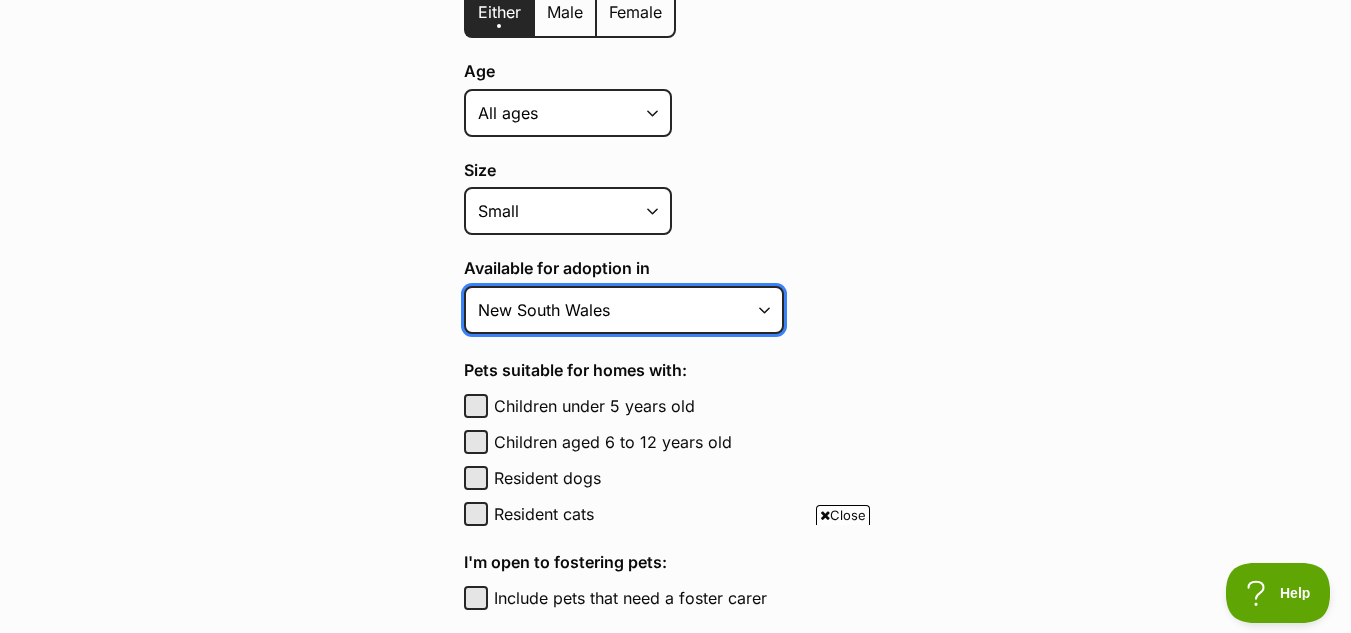 click on "Australian Capital Territory
New South Wales
Northern Territory
Queensland
South Australia
Tasmania
Victoria
Western Australia
All states" at bounding box center (624, 310) 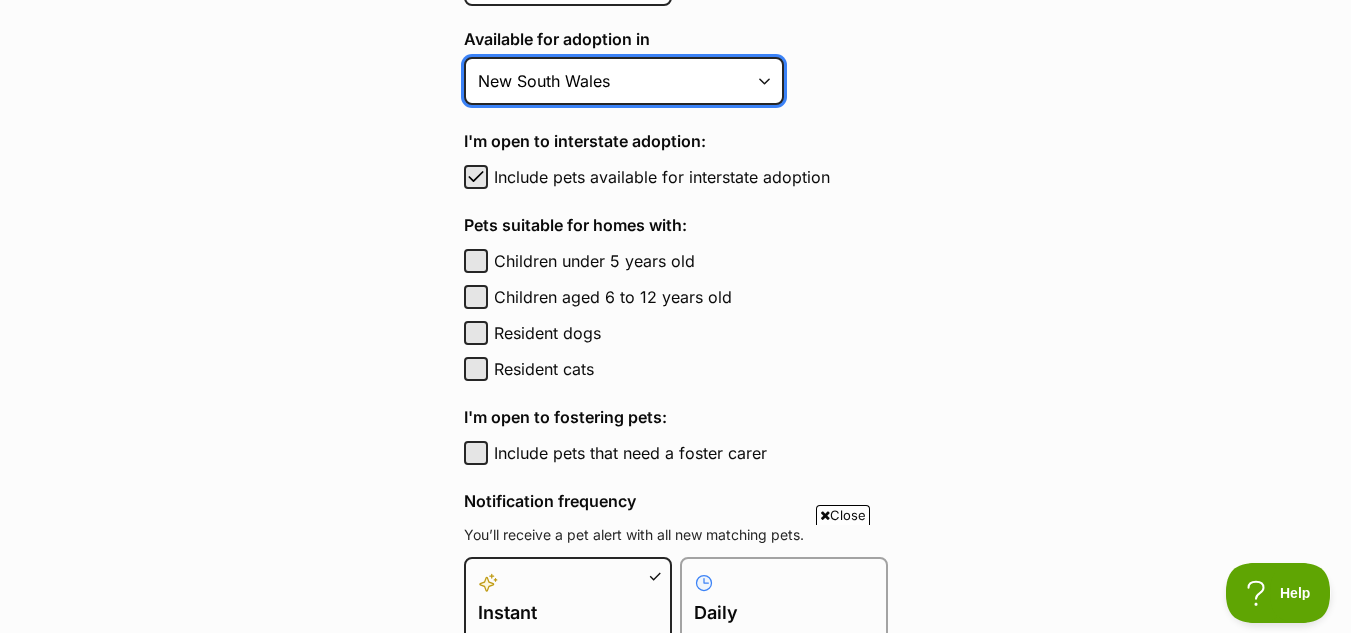 scroll, scrollTop: 886, scrollLeft: 0, axis: vertical 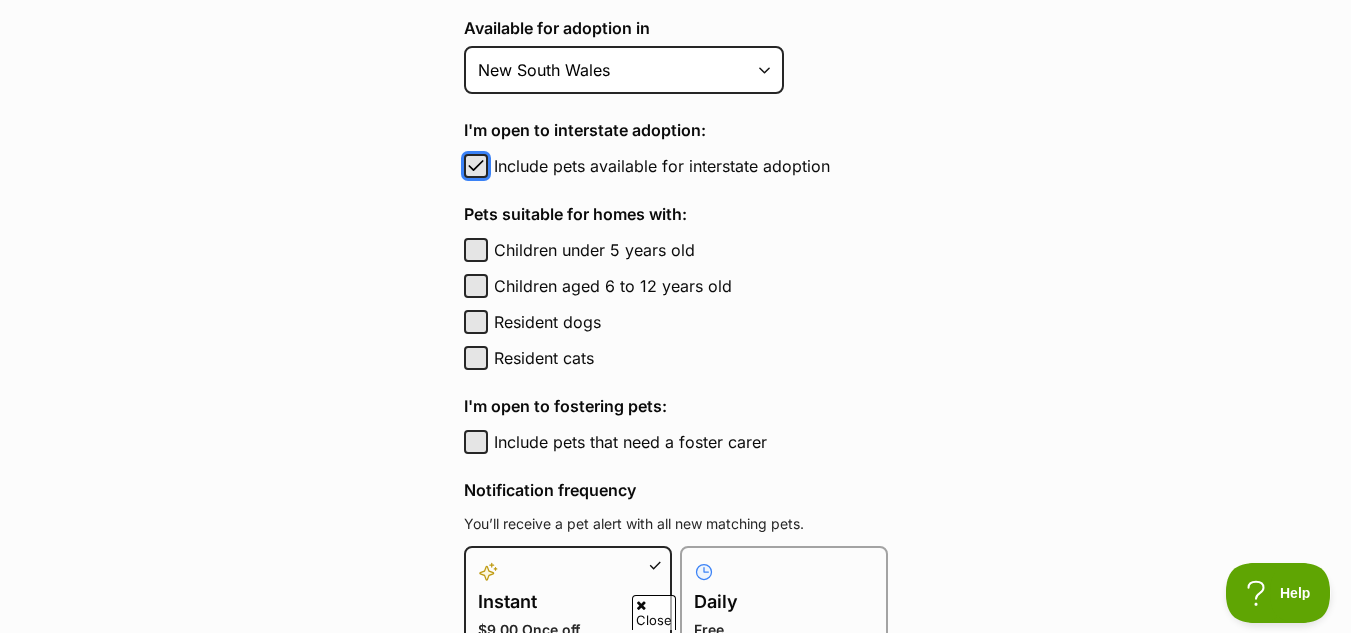 click at bounding box center (476, 166) 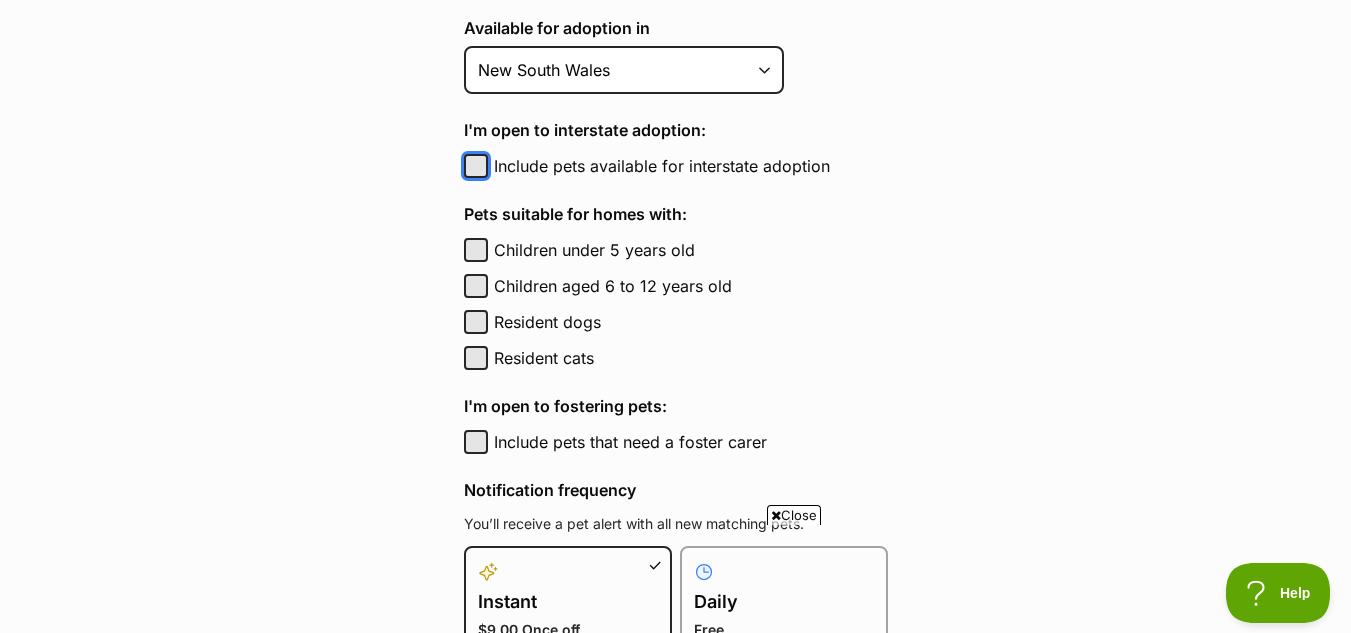 scroll, scrollTop: 0, scrollLeft: 0, axis: both 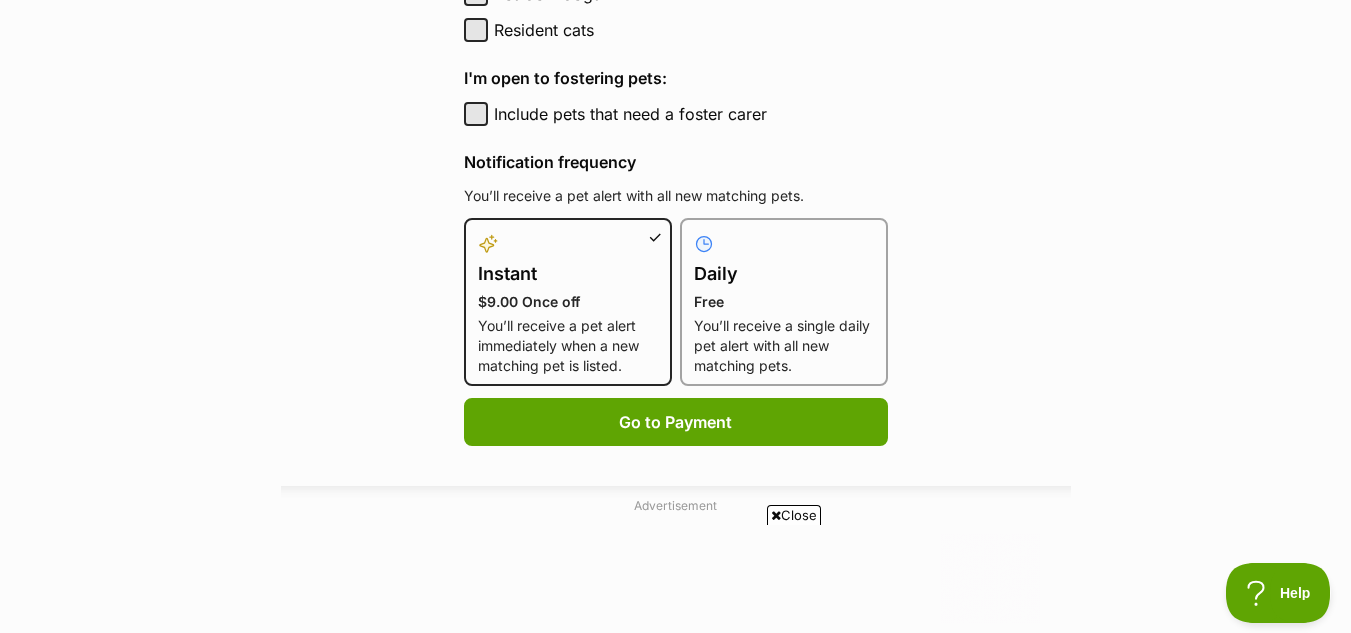 click on "Free" at bounding box center [784, 302] 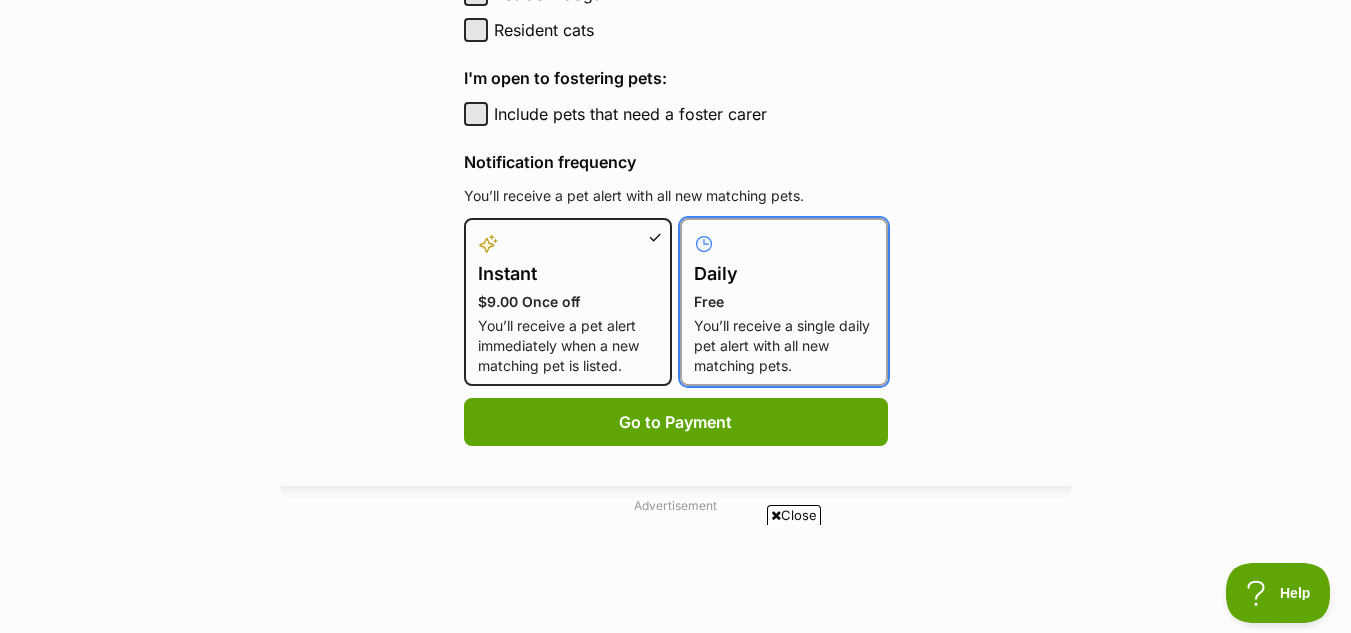 click on "Daily
Free
You’ll receive a single daily pet alert with all new matching pets." at bounding box center (692, 230) 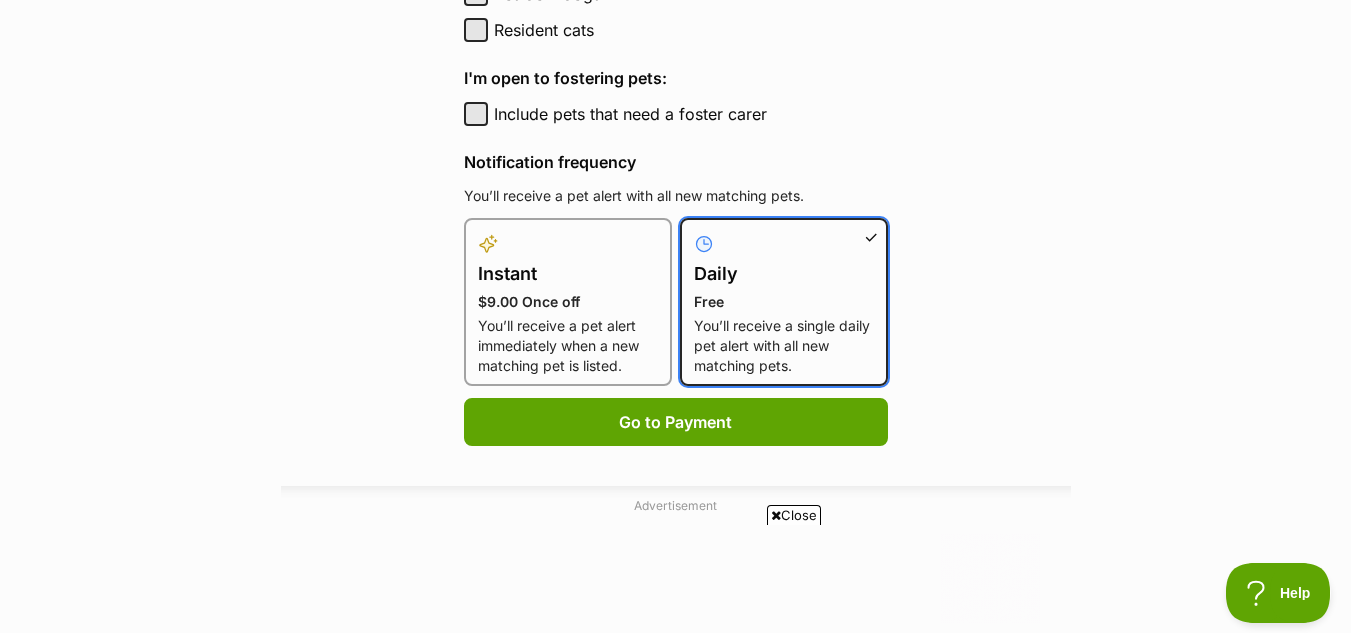 type 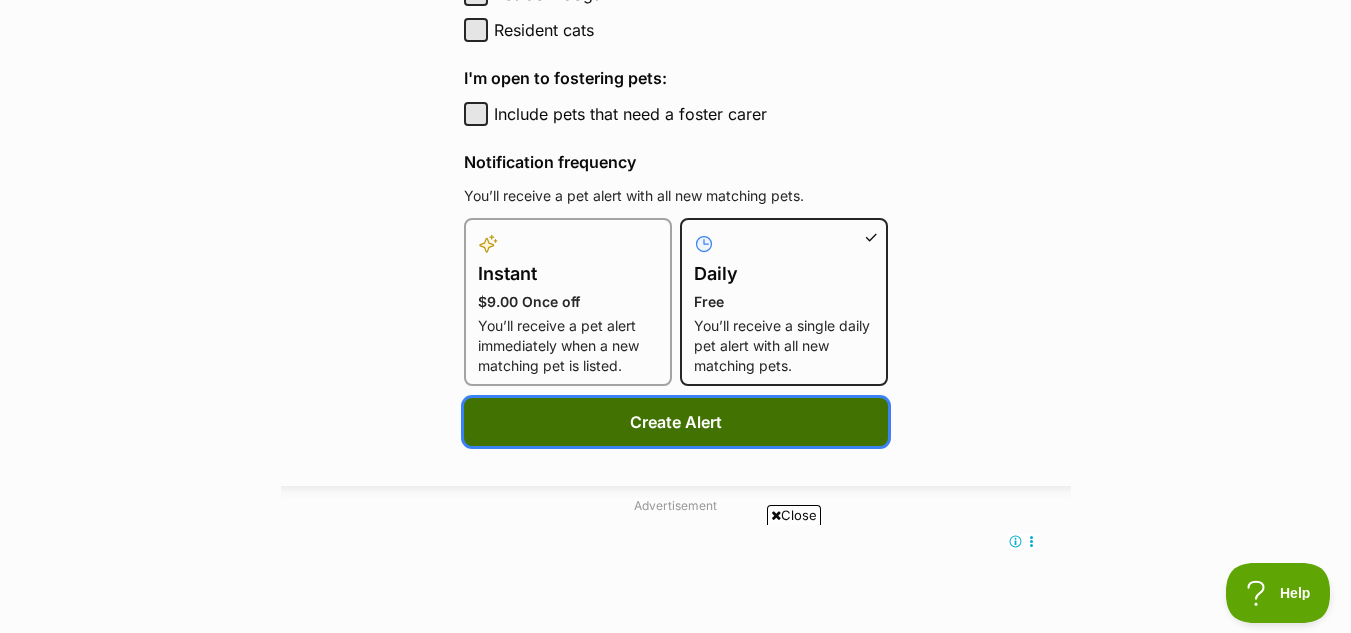click on "Create Alert" at bounding box center (676, 422) 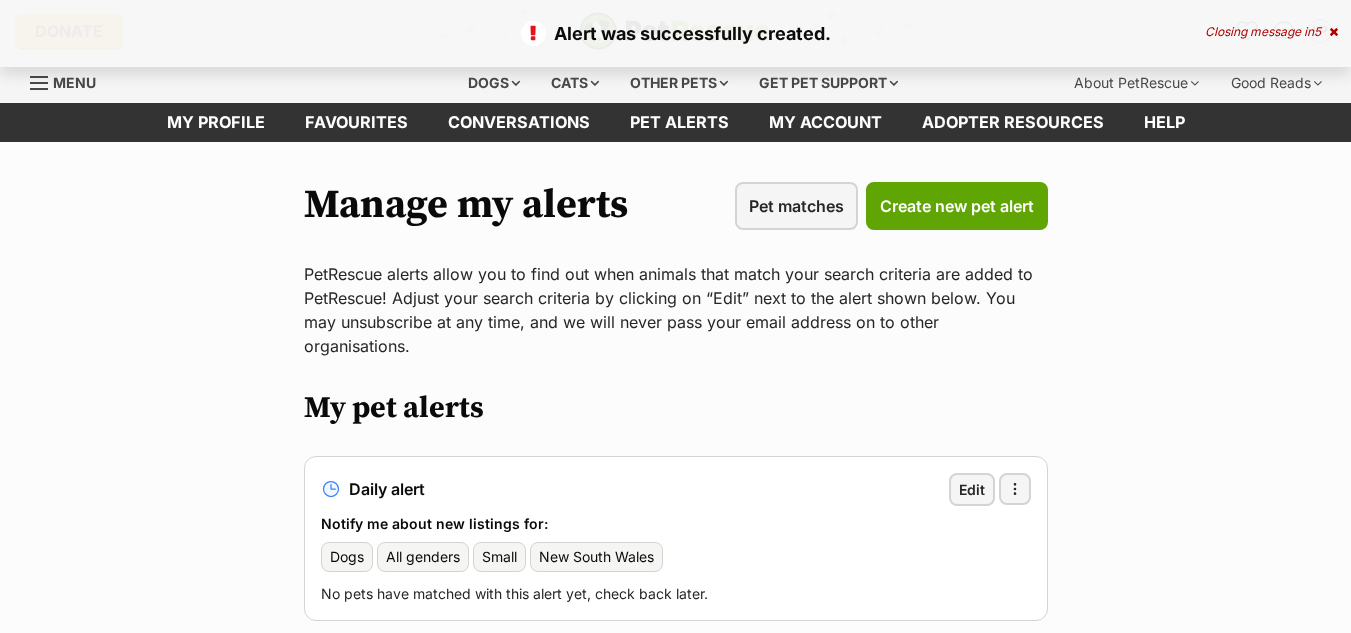 scroll, scrollTop: 0, scrollLeft: 0, axis: both 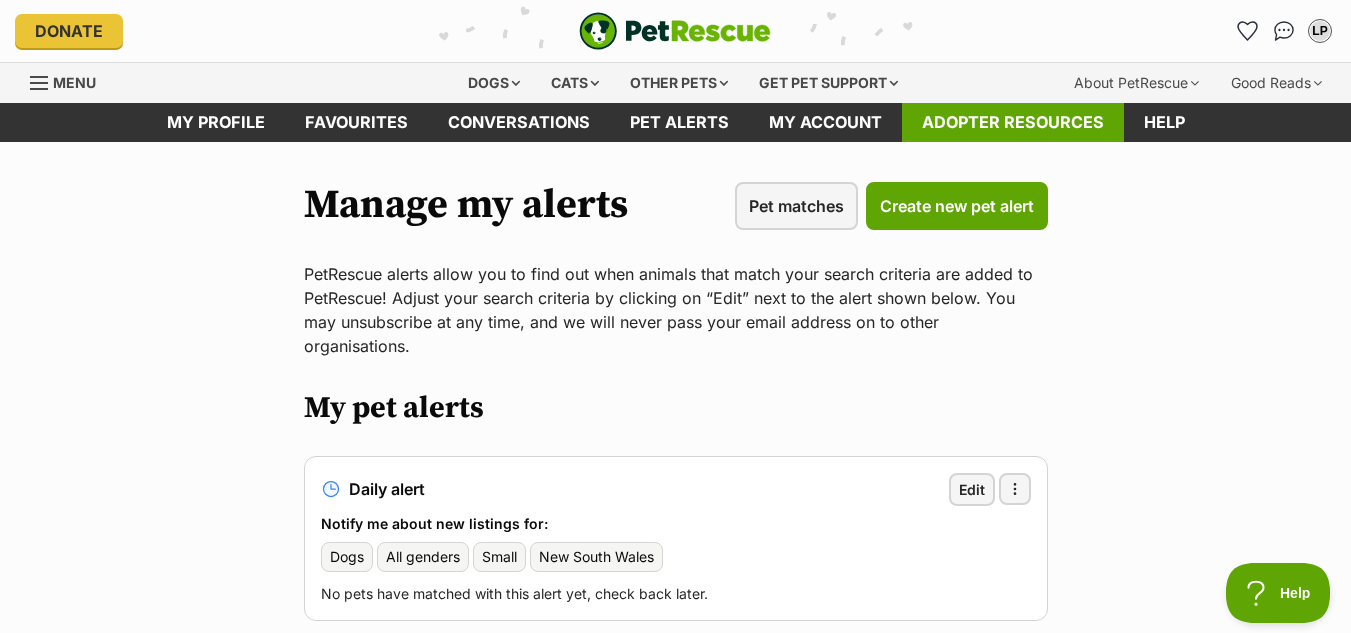 click on "Adopter resources" at bounding box center (1013, 122) 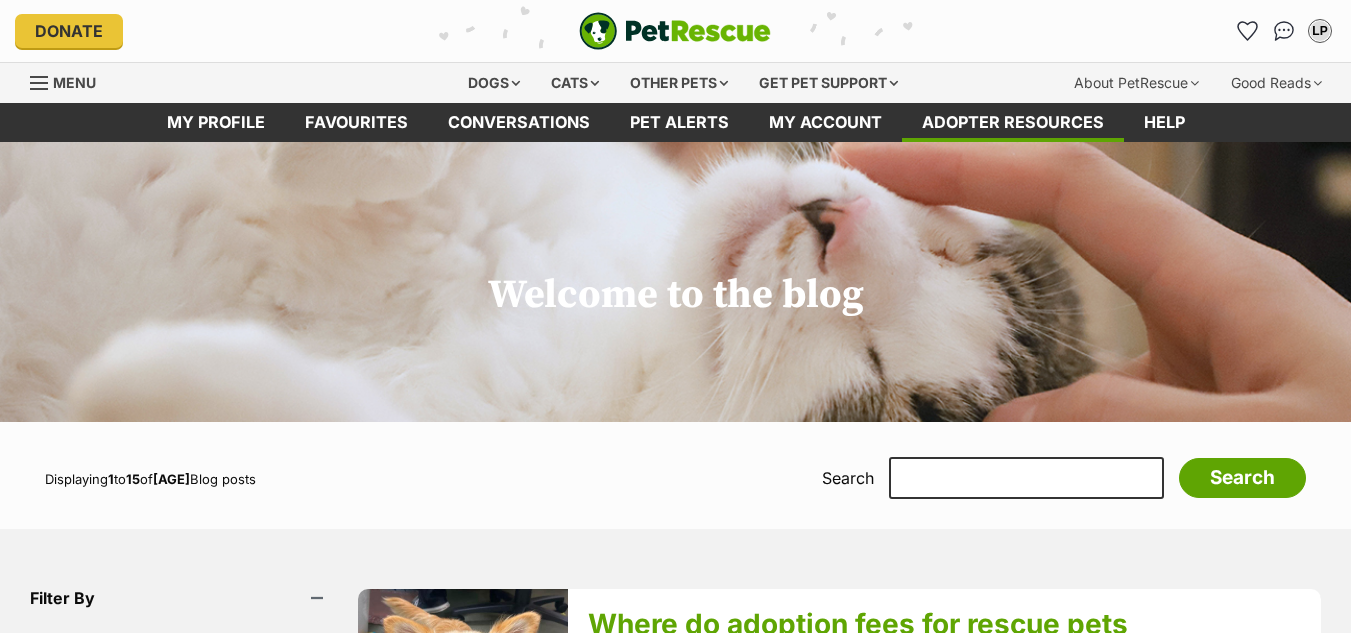 scroll, scrollTop: 0, scrollLeft: 0, axis: both 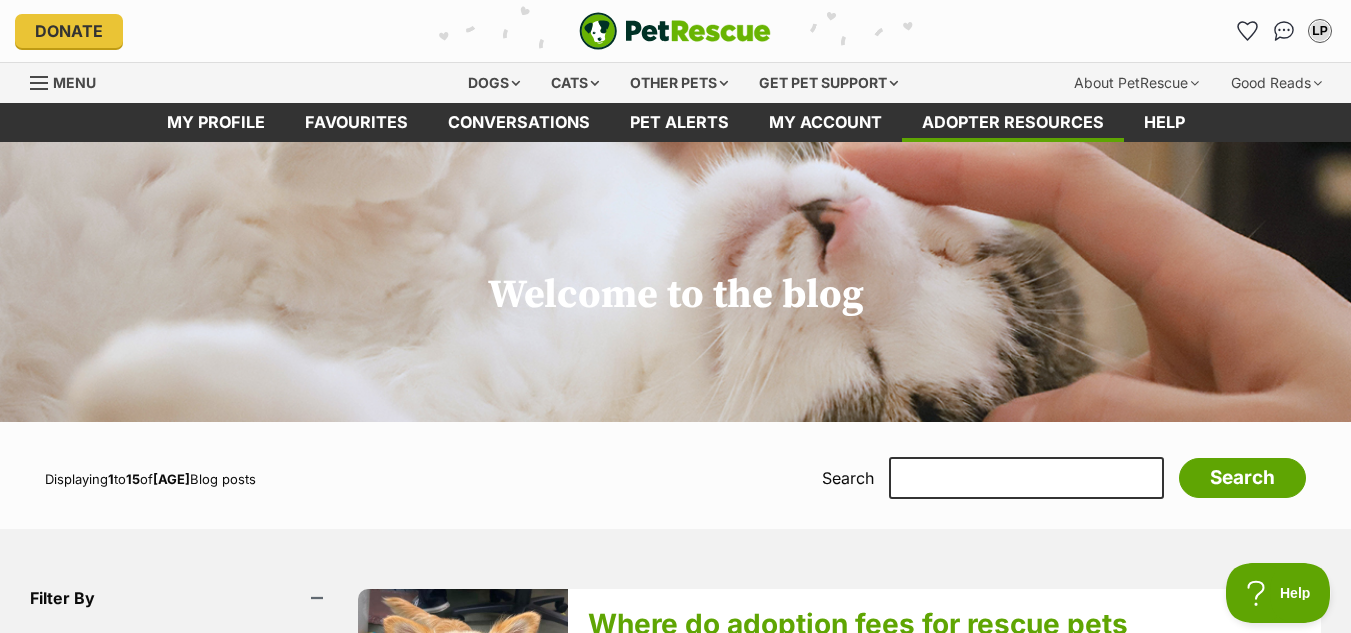 drag, startPoint x: 1359, startPoint y: 41, endPoint x: 1362, endPoint y: -87, distance: 128.03516 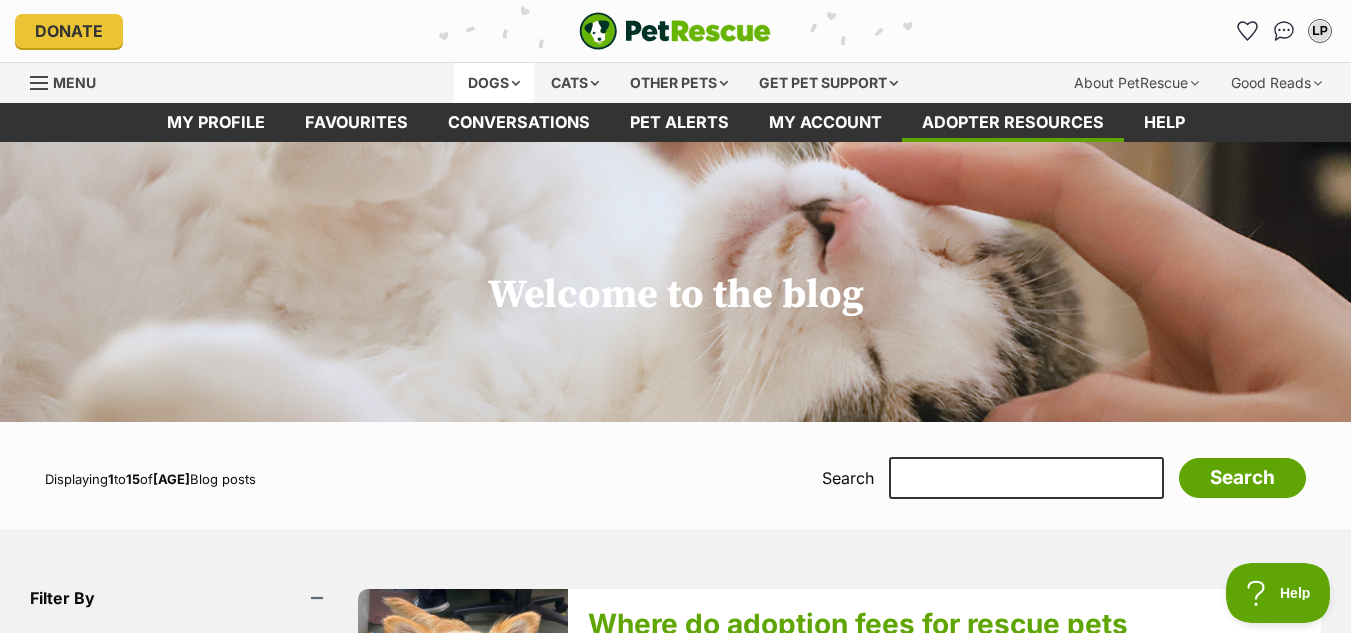 click on "Dogs" at bounding box center [494, 83] 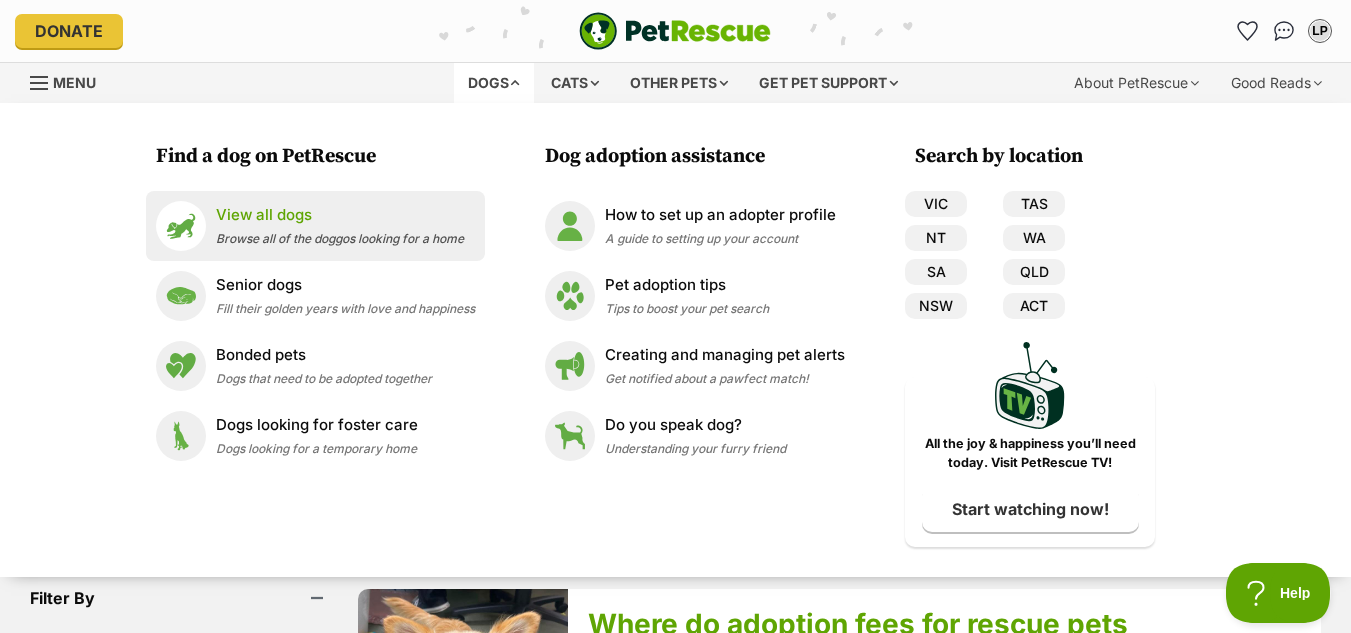 click on "View all dogs" at bounding box center [340, 215] 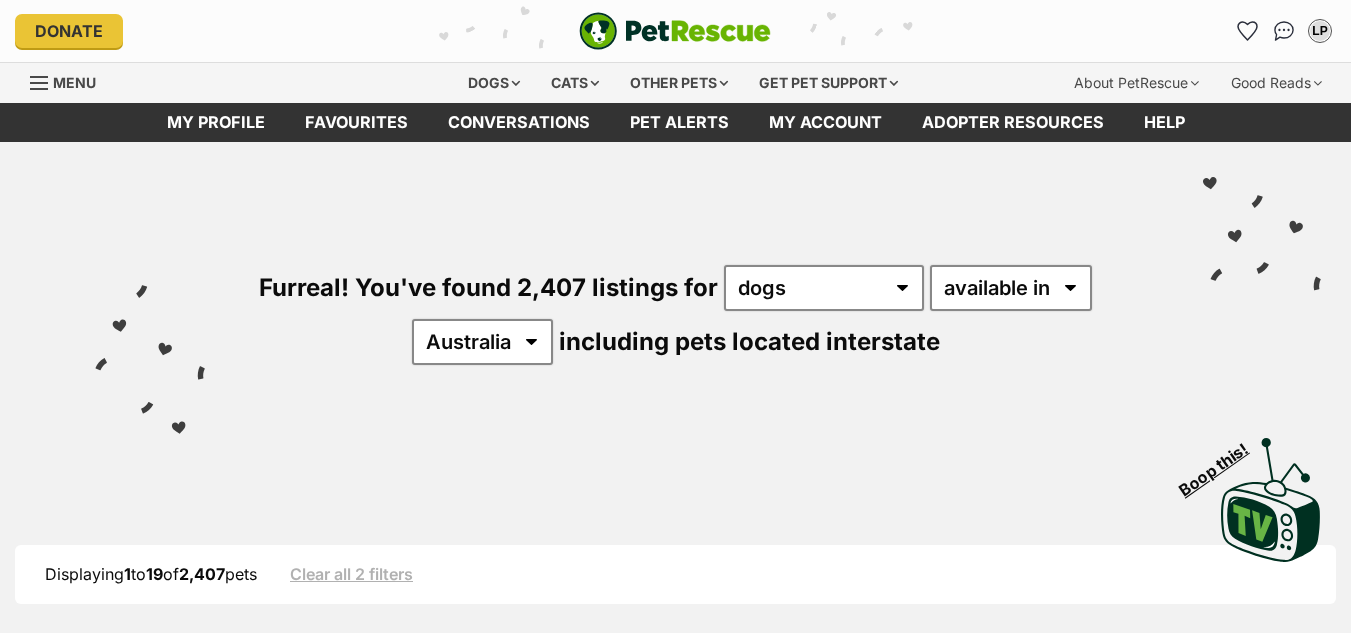 scroll, scrollTop: 0, scrollLeft: 0, axis: both 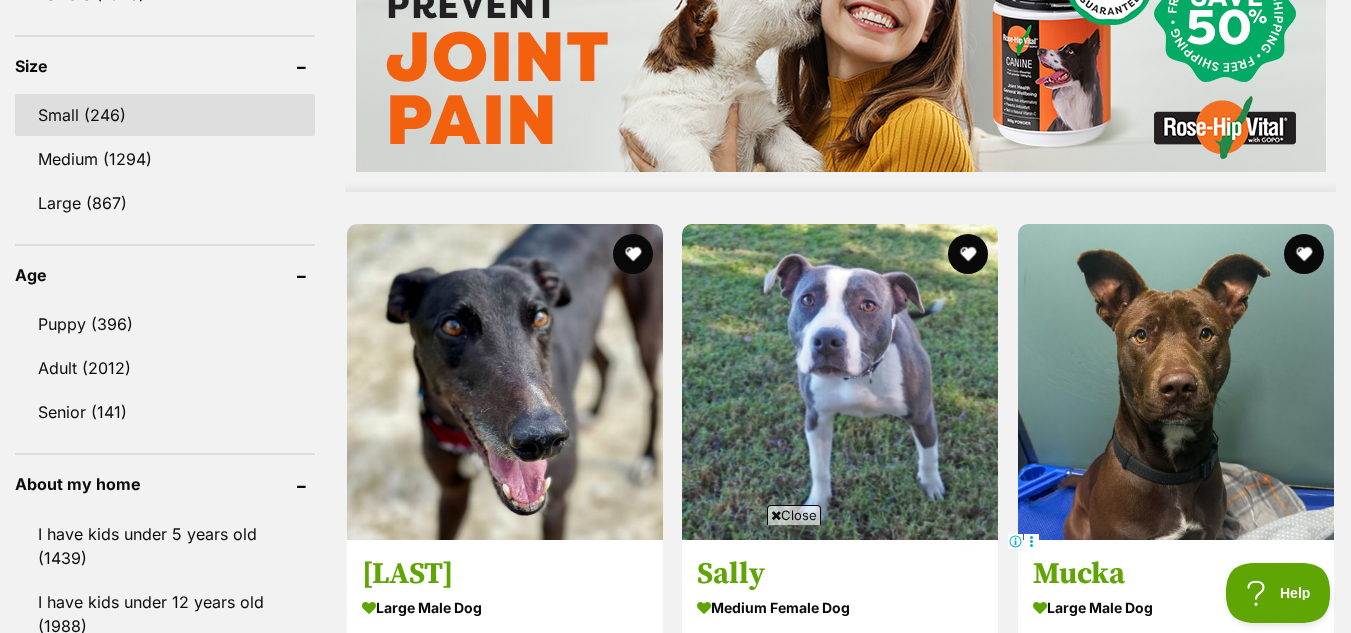click on "Small (246)" at bounding box center [165, 115] 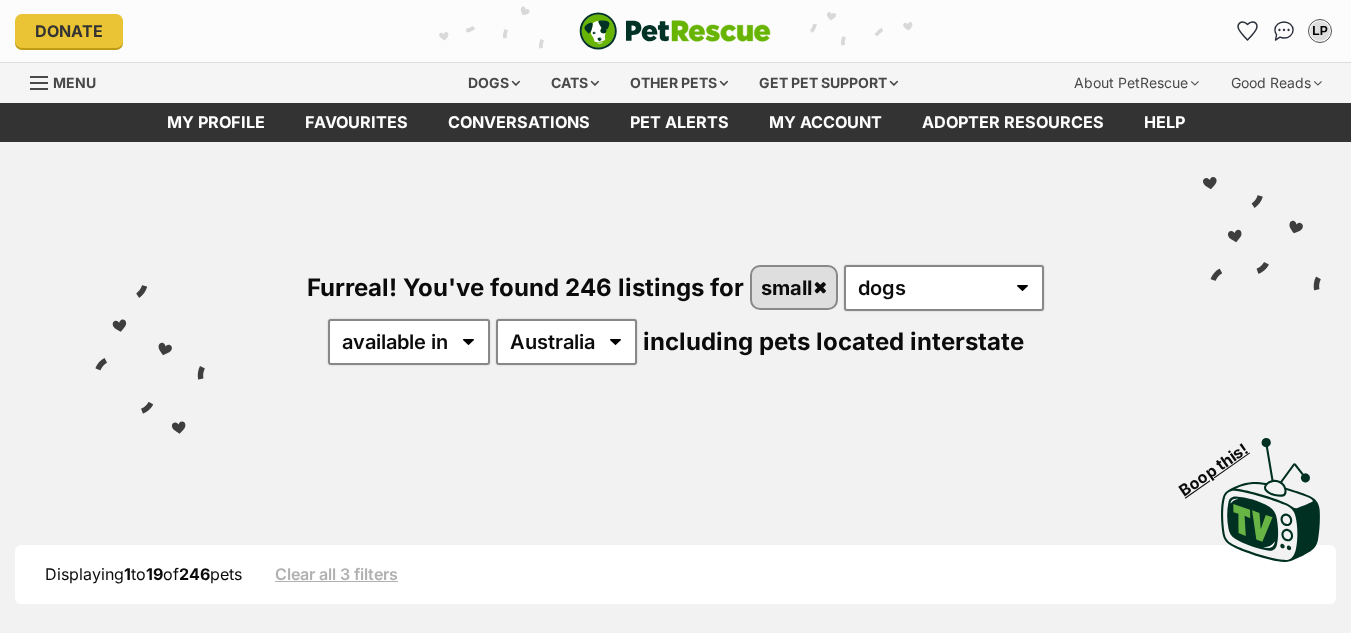 scroll, scrollTop: 0, scrollLeft: 0, axis: both 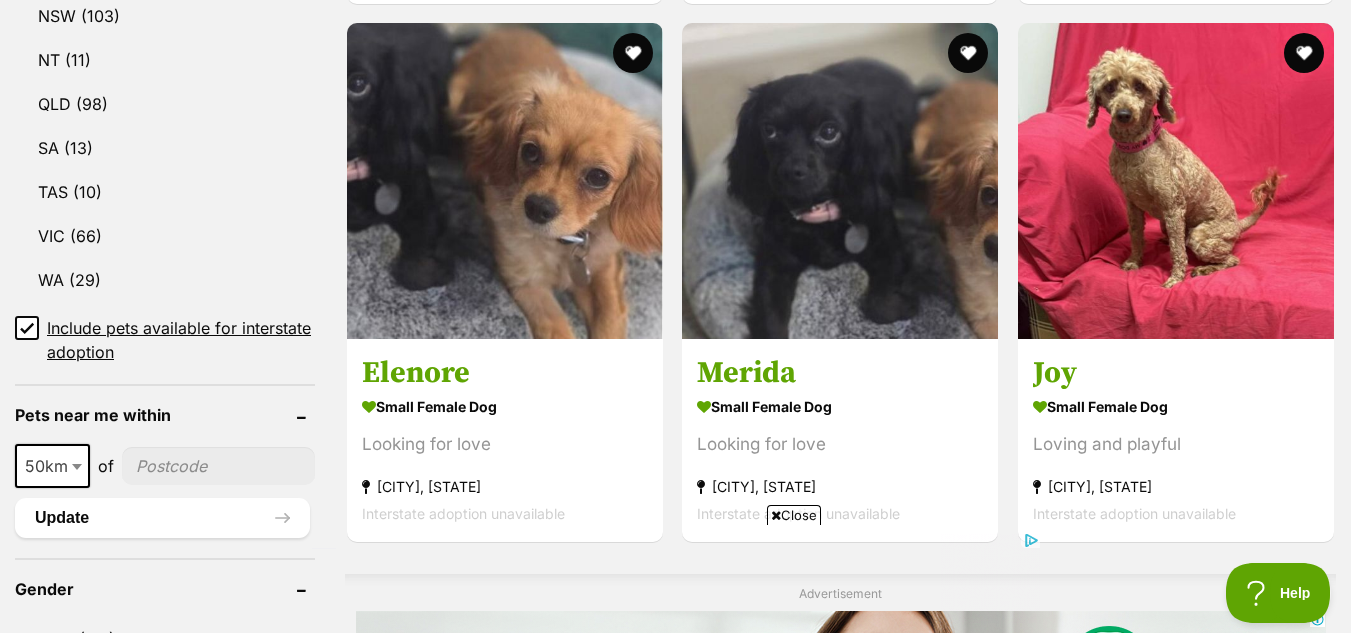 drag, startPoint x: 1361, startPoint y: 43, endPoint x: 1365, endPoint y: 162, distance: 119.06721 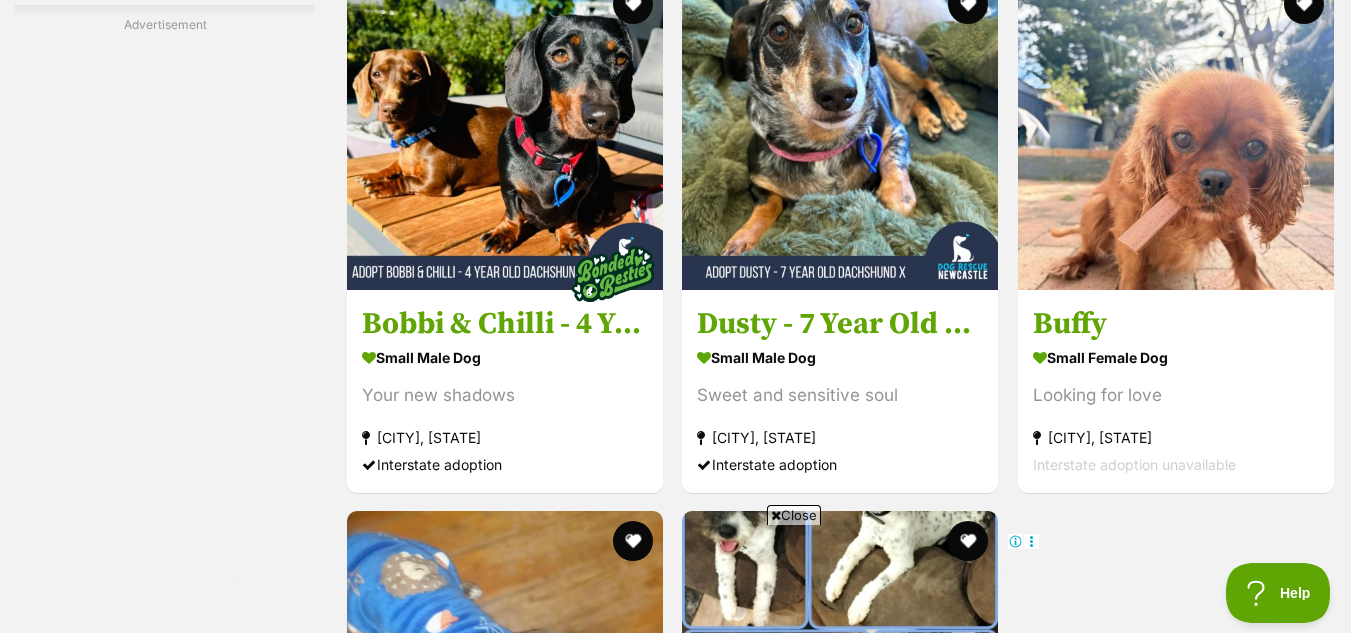 scroll, scrollTop: 3927, scrollLeft: 0, axis: vertical 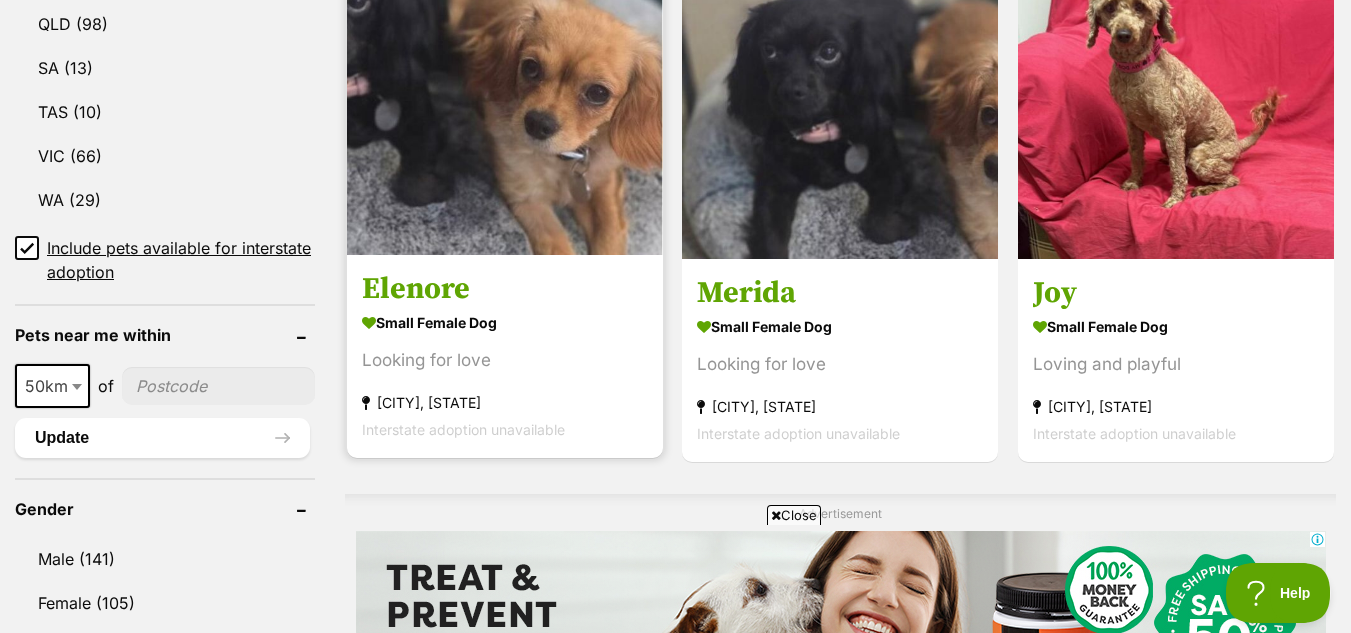 click at bounding box center [505, 97] 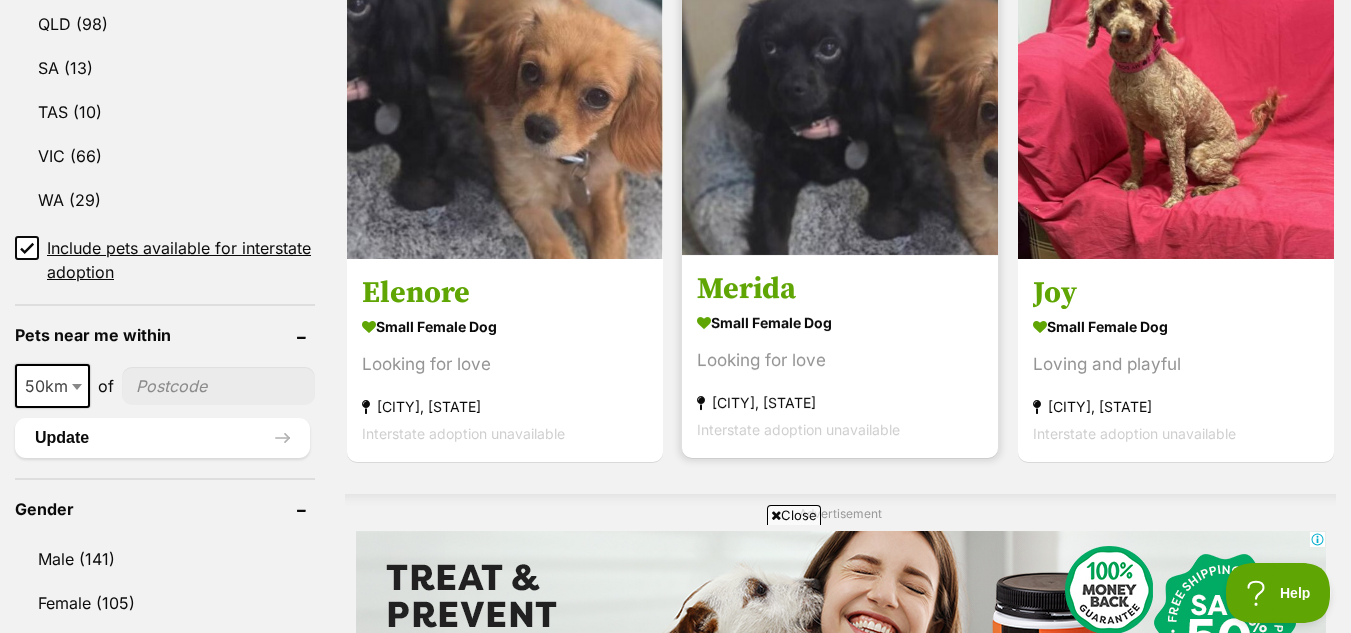scroll, scrollTop: 0, scrollLeft: 0, axis: both 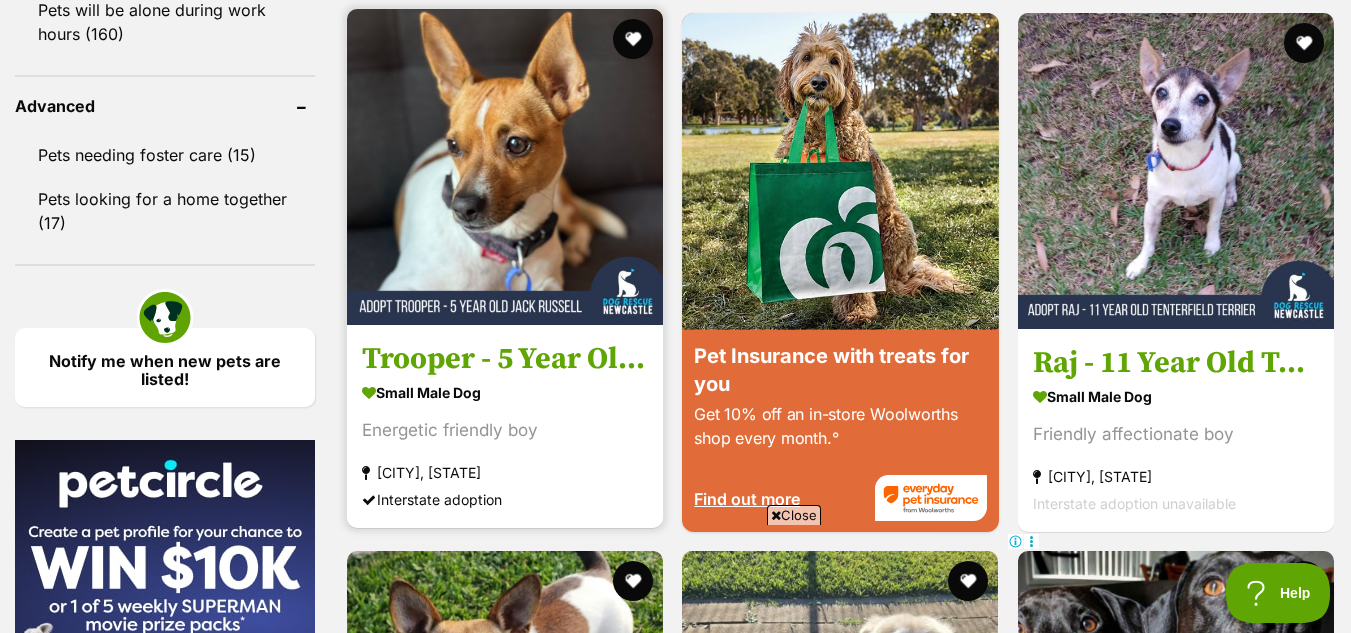 click at bounding box center (505, 167) 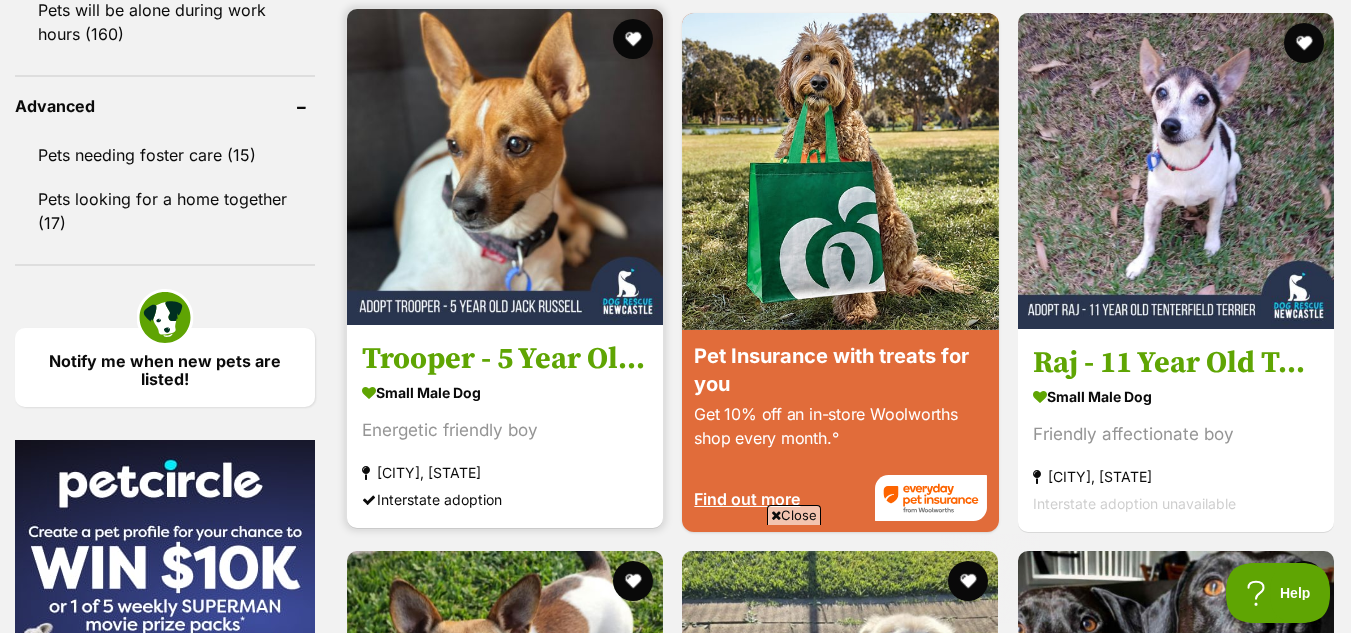 scroll, scrollTop: 0, scrollLeft: 0, axis: both 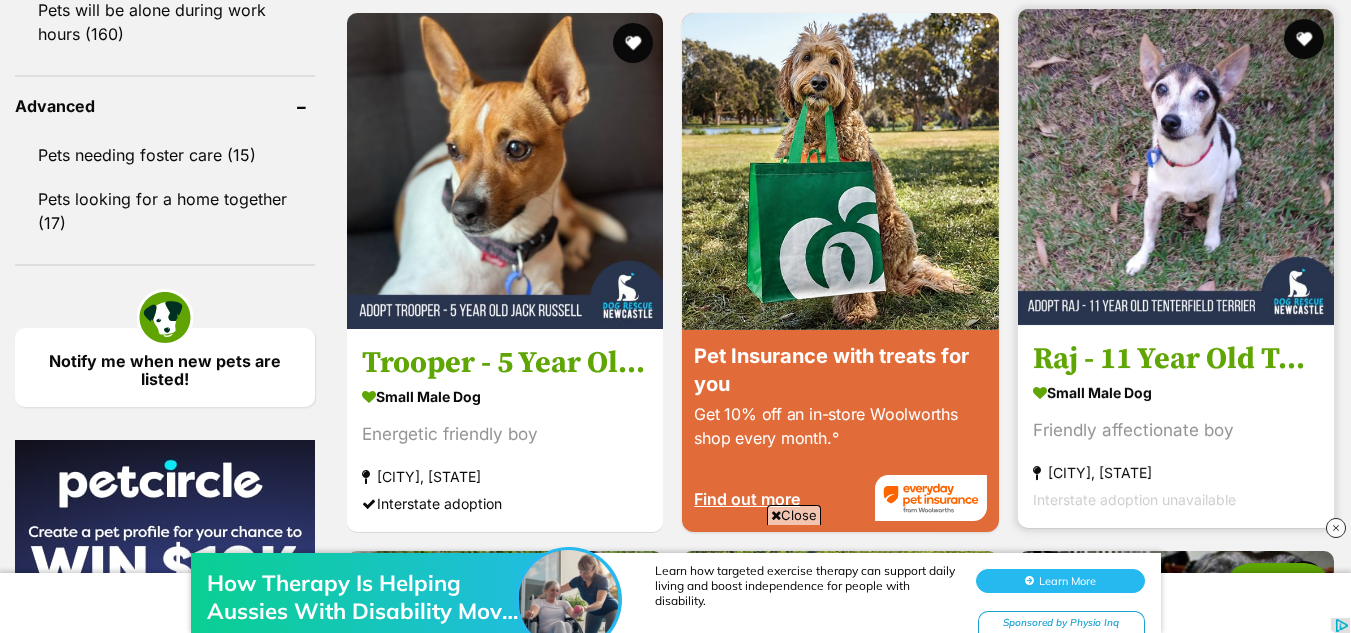 click at bounding box center [1176, 167] 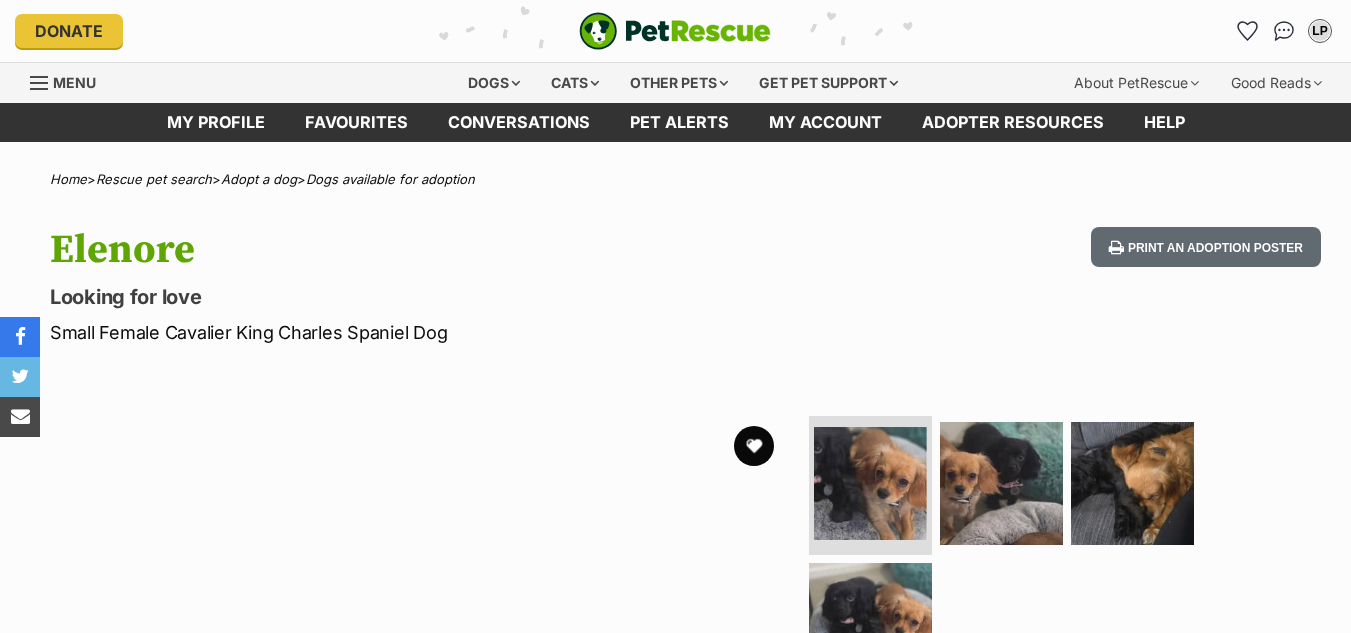 scroll, scrollTop: 0, scrollLeft: 0, axis: both 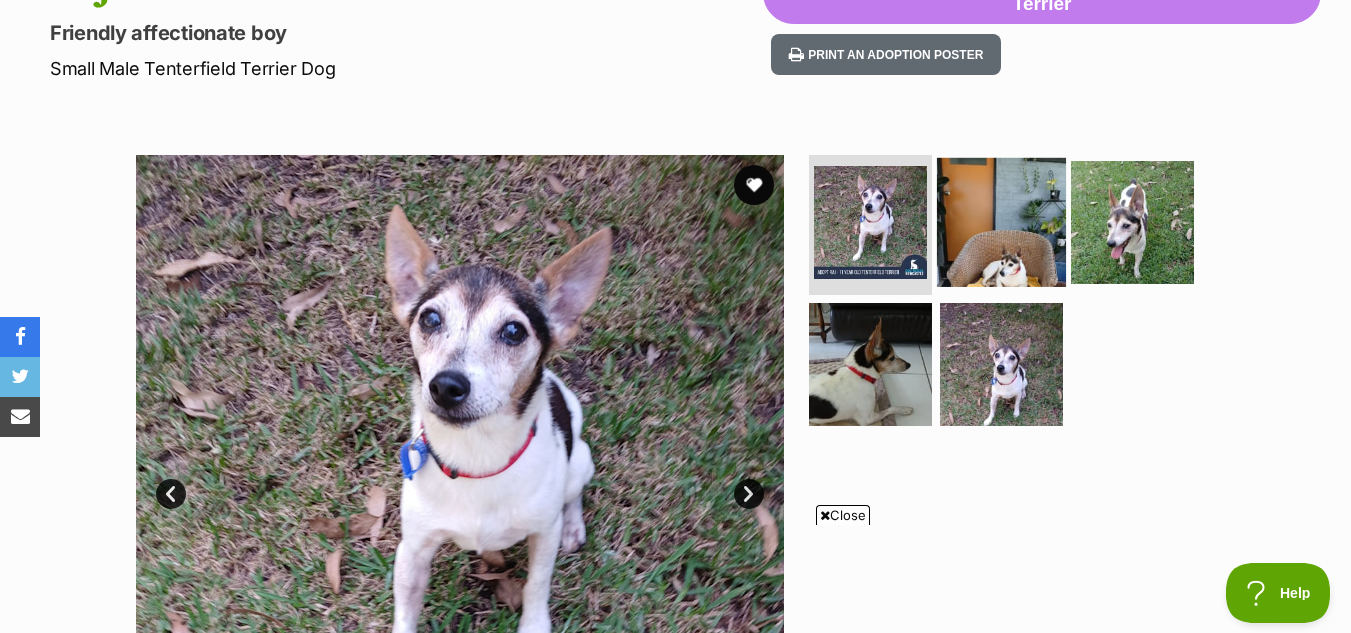 click at bounding box center (1001, 222) 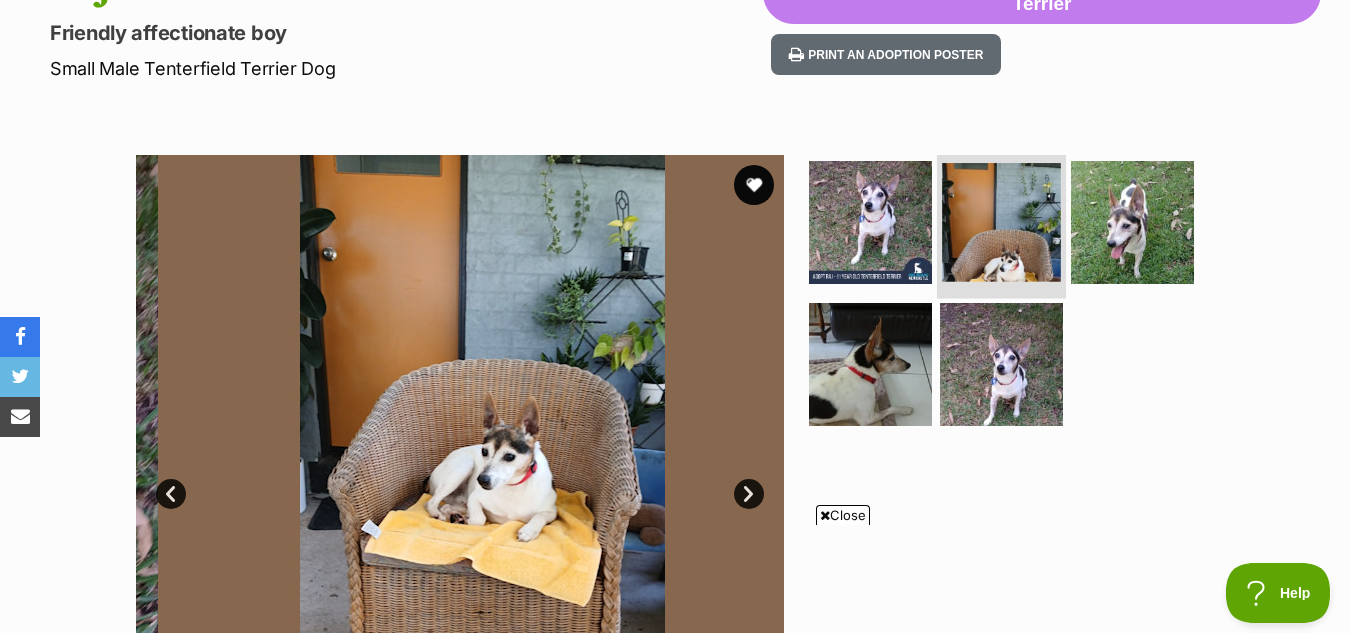 scroll, scrollTop: 0, scrollLeft: 0, axis: both 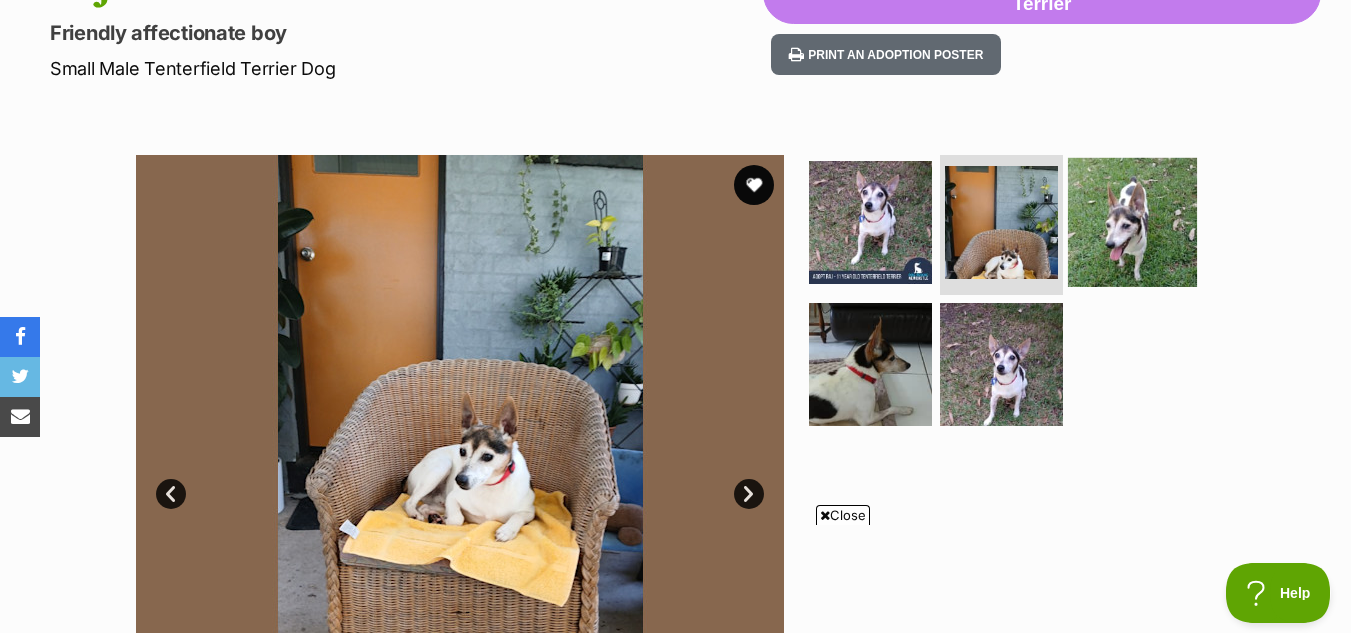 click at bounding box center [1132, 222] 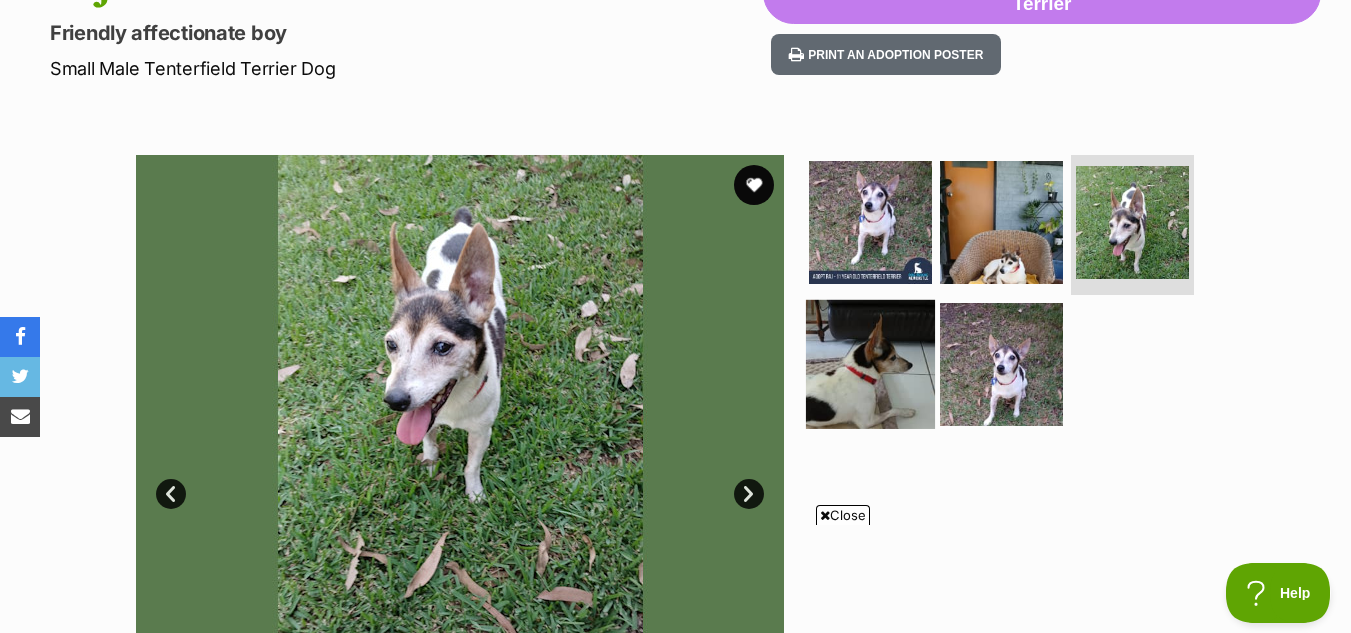 click at bounding box center (870, 364) 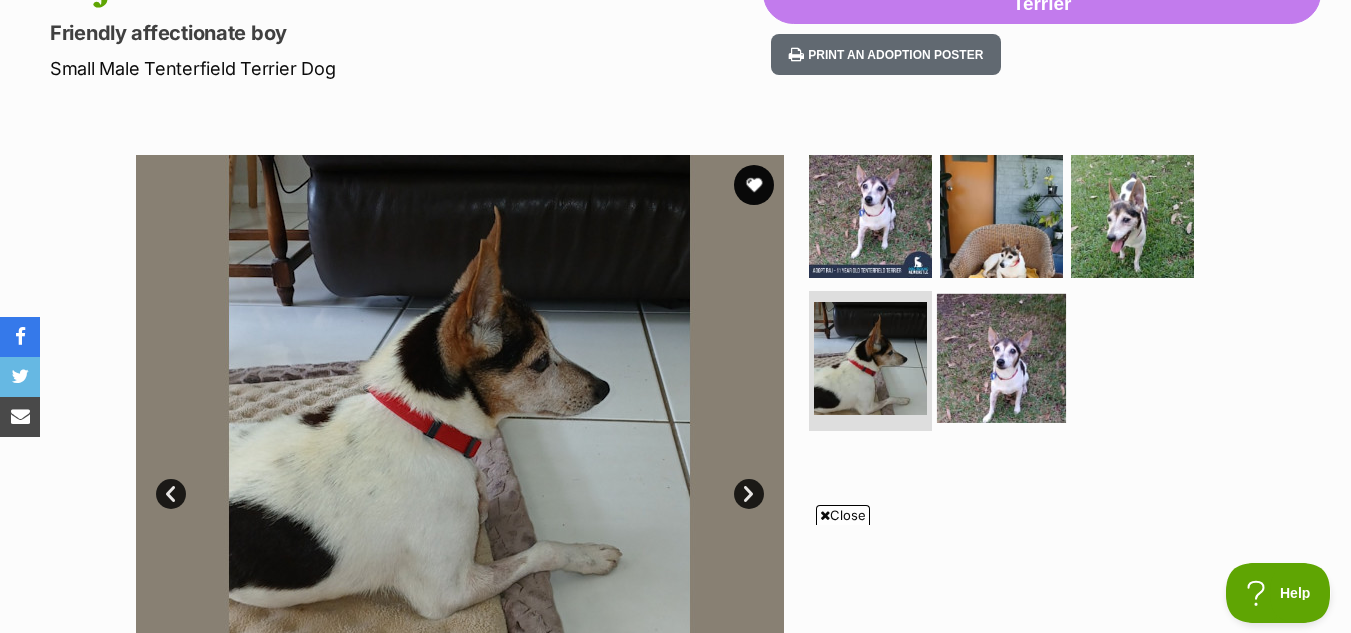 click at bounding box center [1001, 358] 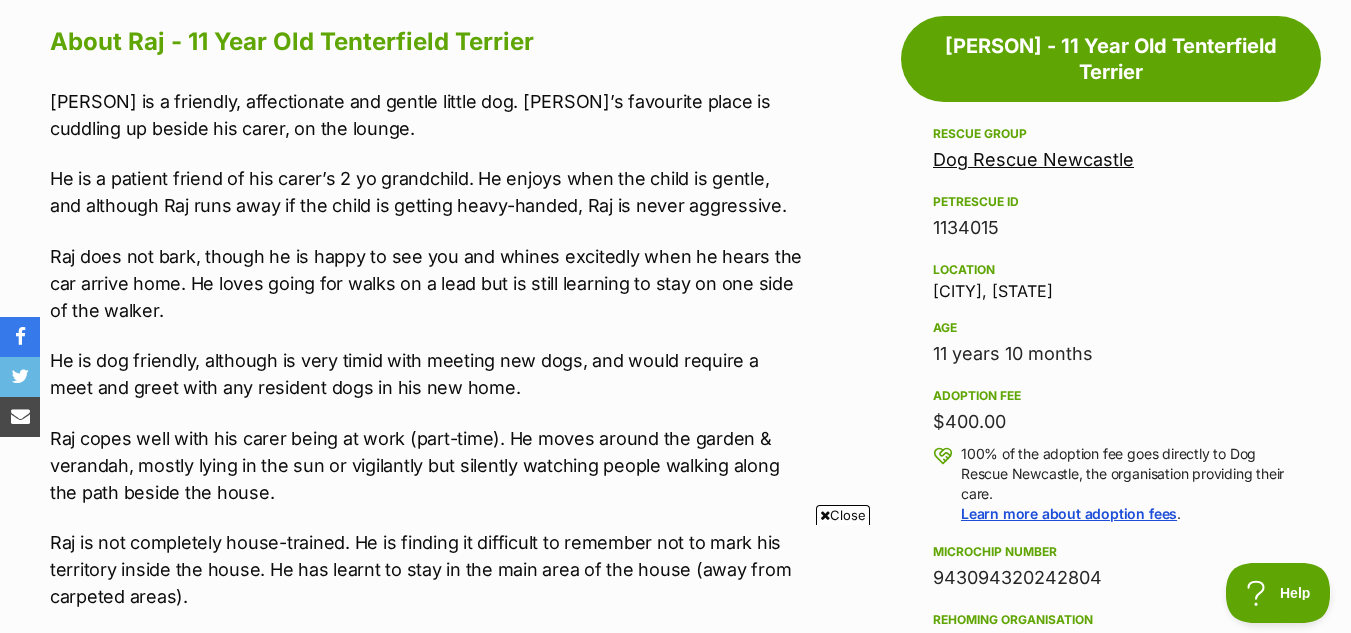 scroll, scrollTop: 1119, scrollLeft: 0, axis: vertical 